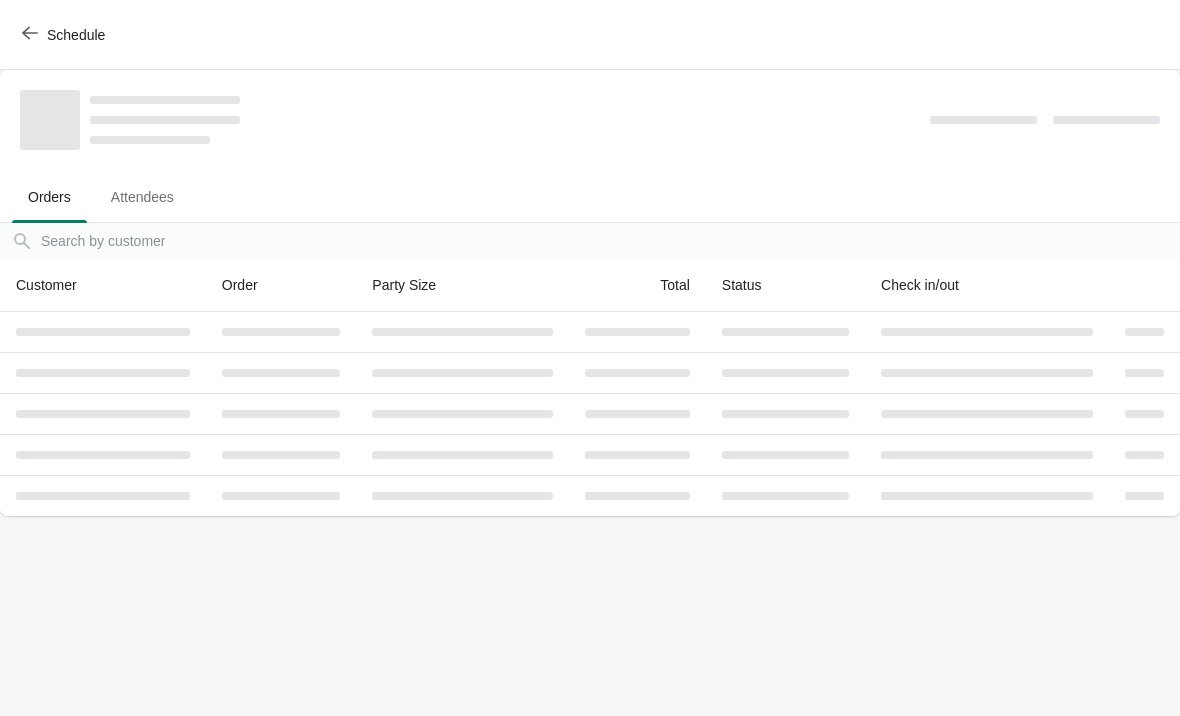 scroll, scrollTop: 0, scrollLeft: 0, axis: both 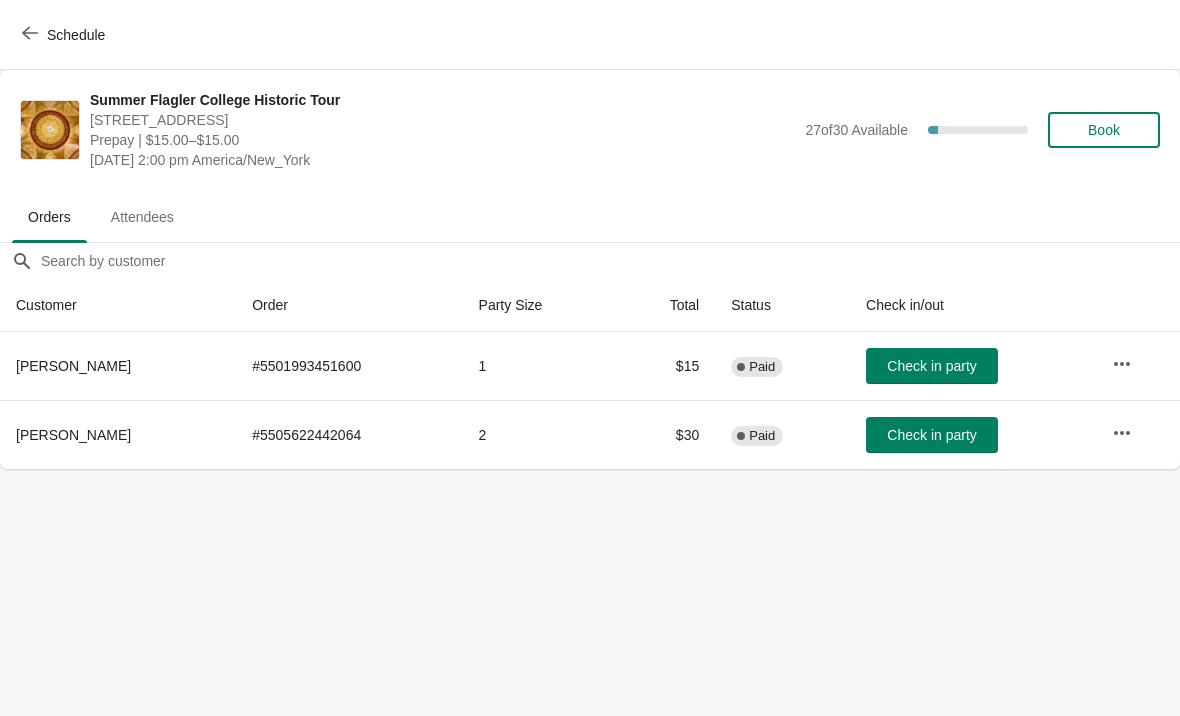 click on "Check in party" at bounding box center (931, 435) 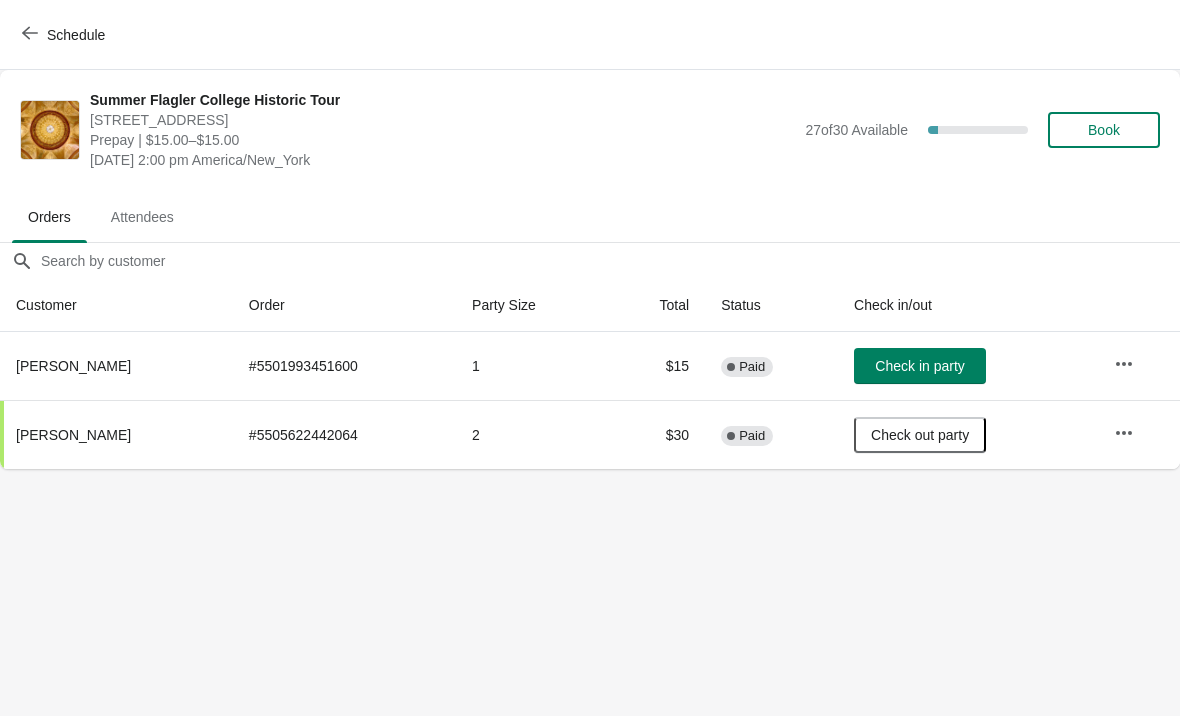 click on "Schedule Summer Flagler College Historic Tour [STREET_ADDRESS] Prepay | $15.00–$15.00 [DATE] 2:00 pm America/New_York 27  of  30   Available 10 % Book Orders Attendees Orders Attendees Orders filter search Customer Order Party Size Total Status Check in/out [PERSON_NAME] # 5501993451600 1 $15 Complete Paid Check in party [PERSON_NAME] # 5505622442064 2 $30 Complete Paid Check out party Order Details Actions Transfer Restock 1  /  2  Checked in Close" at bounding box center (590, 358) 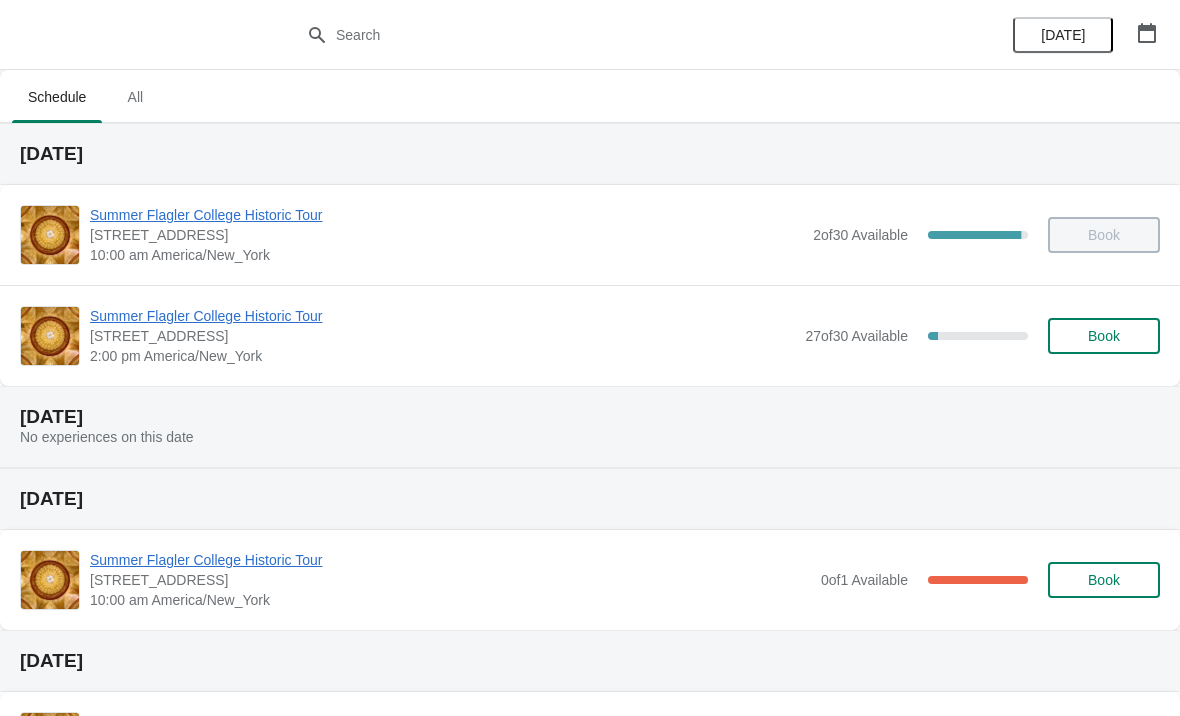 click on "Summer Flagler College Historic Tour" at bounding box center (442, 316) 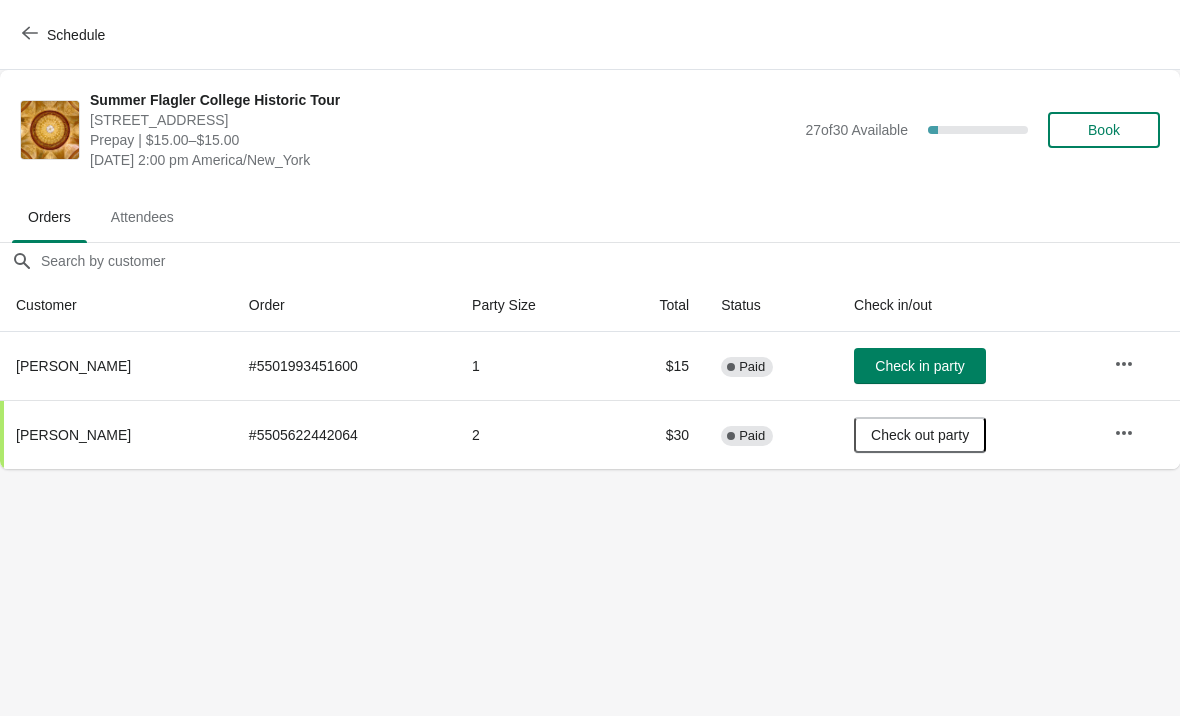 click 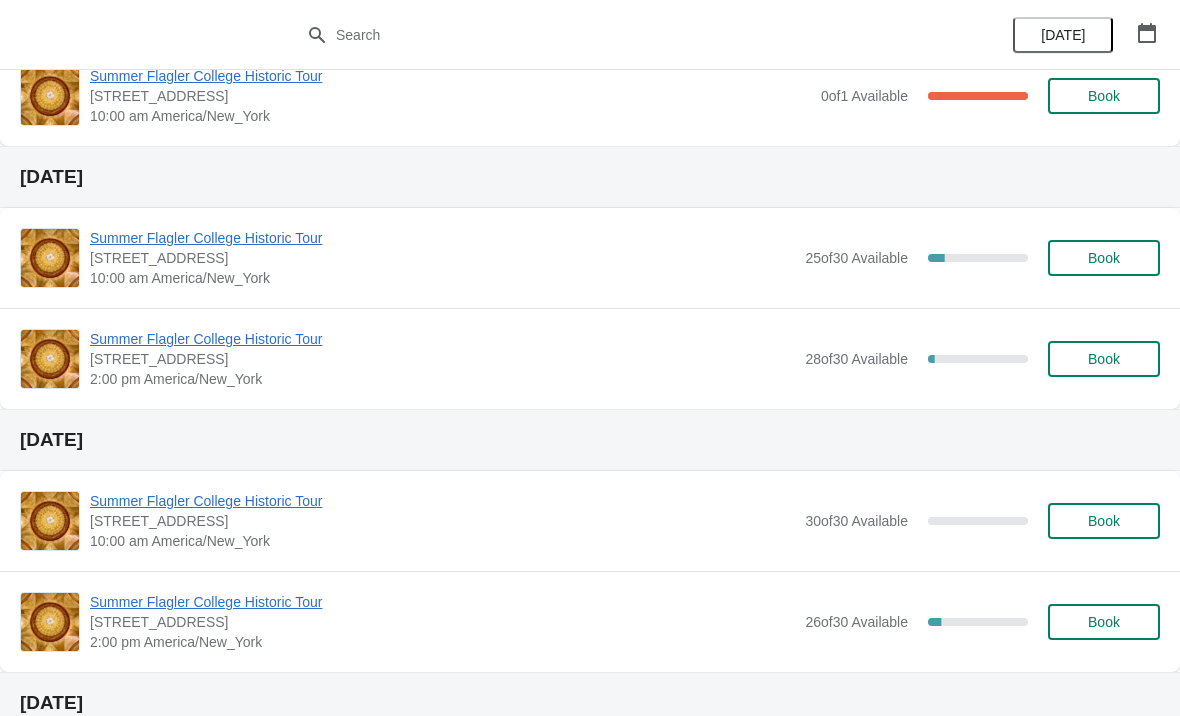 scroll, scrollTop: 509, scrollLeft: 0, axis: vertical 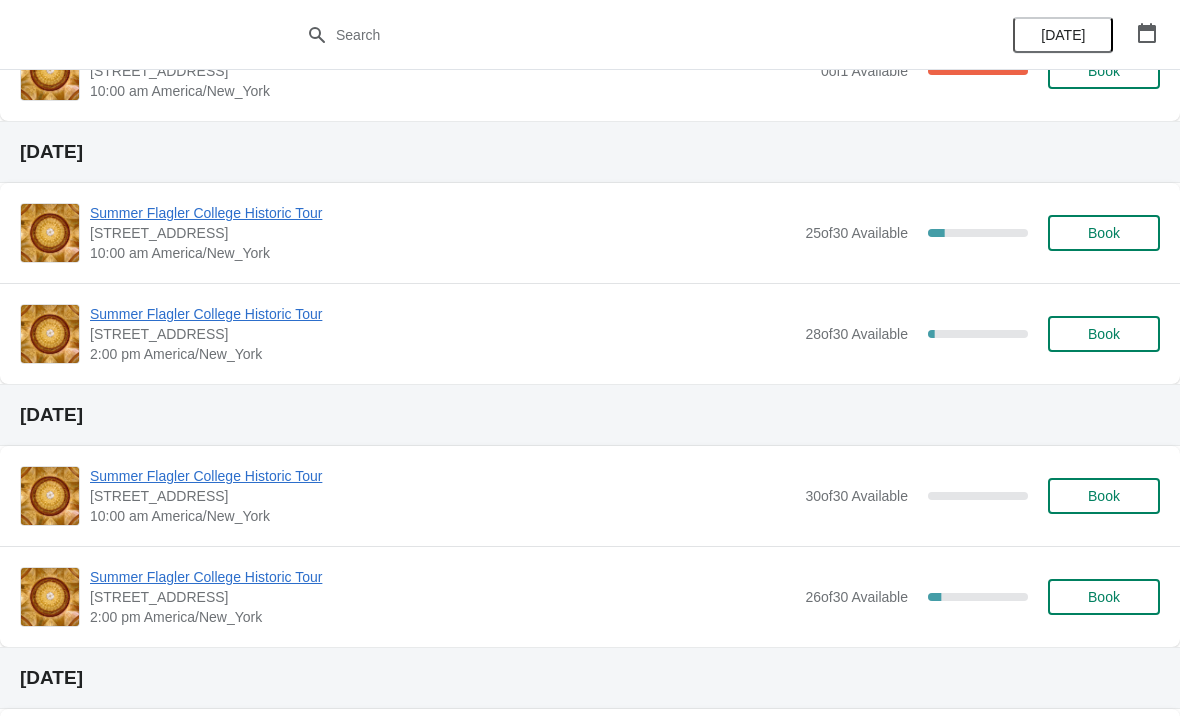 click on "Summer Flagler College Historic Tour" at bounding box center (442, 577) 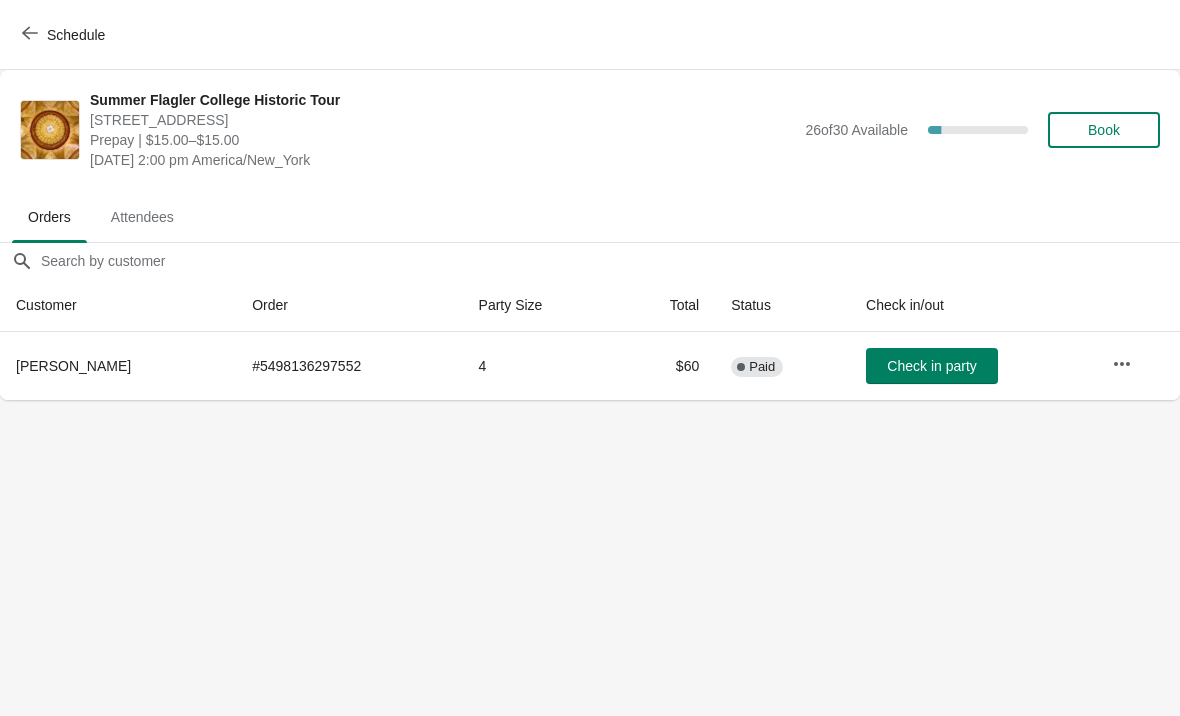 click on "Schedule" at bounding box center (65, 34) 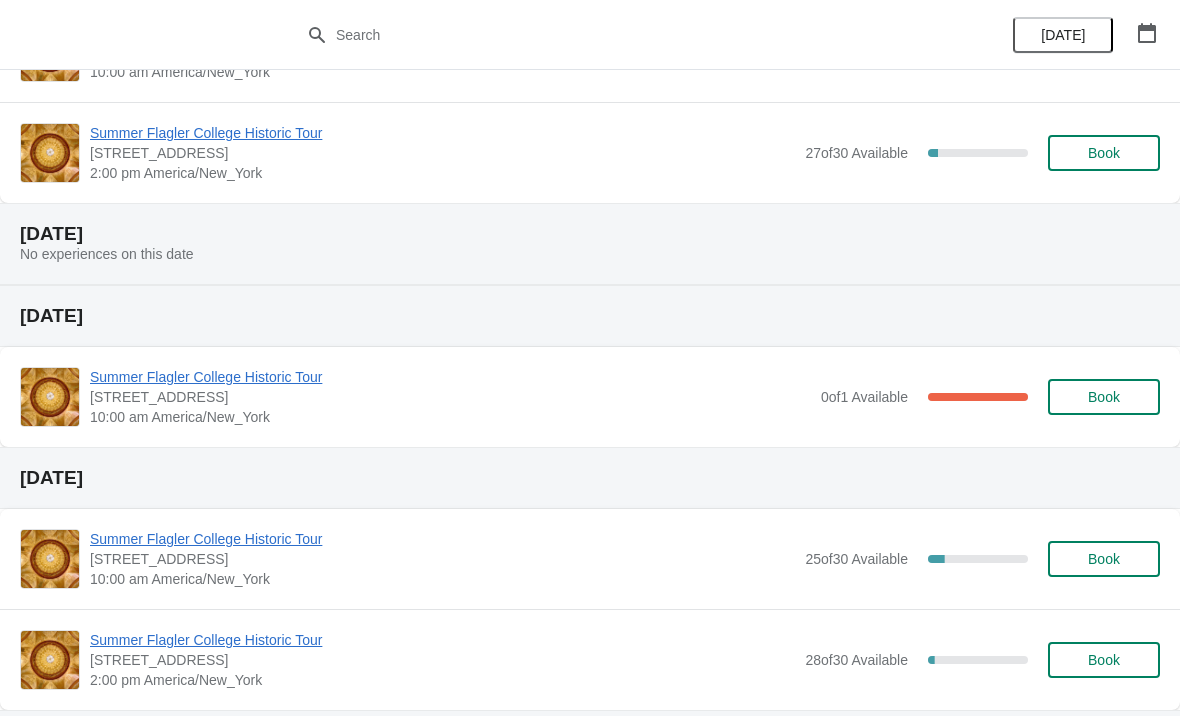 scroll, scrollTop: 188, scrollLeft: 0, axis: vertical 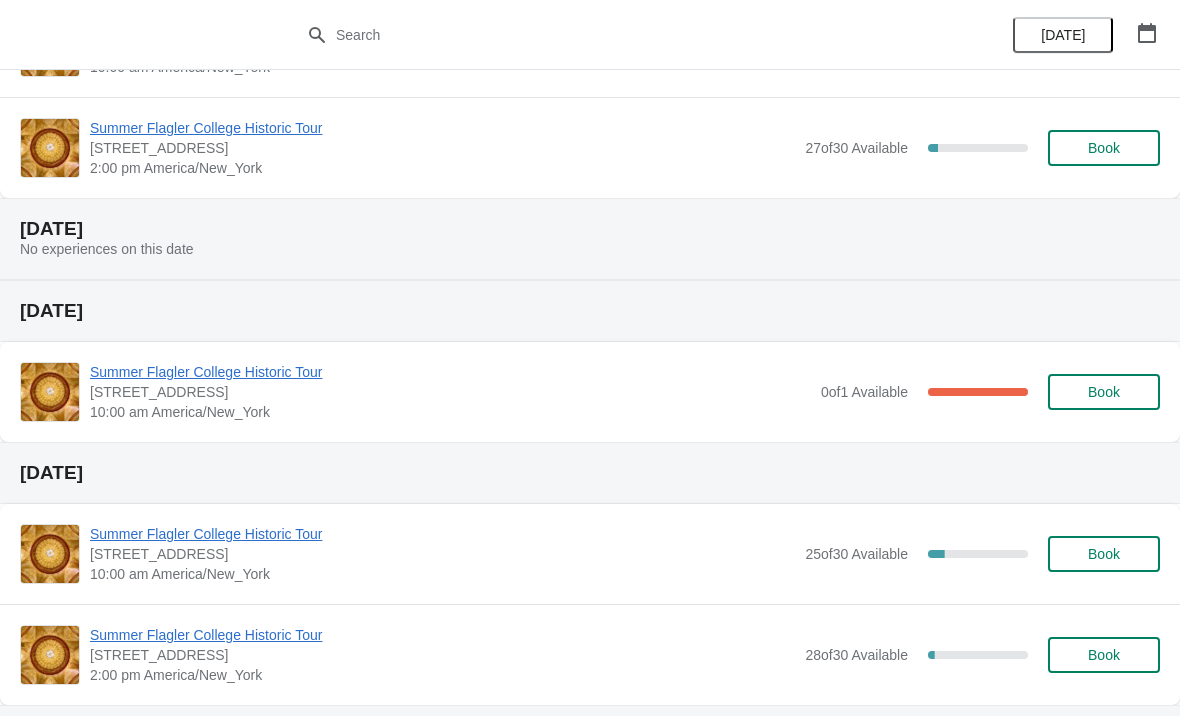 click on "Summer Flagler College Historic Tour" at bounding box center (442, 635) 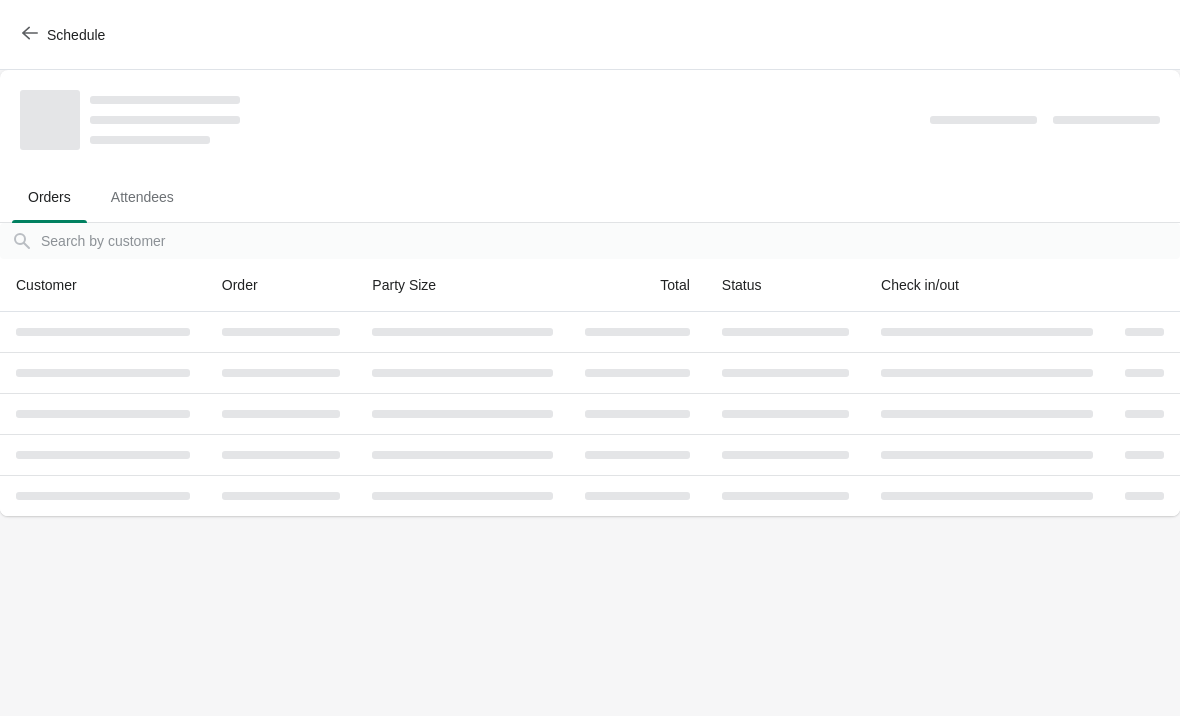 scroll, scrollTop: 0, scrollLeft: 0, axis: both 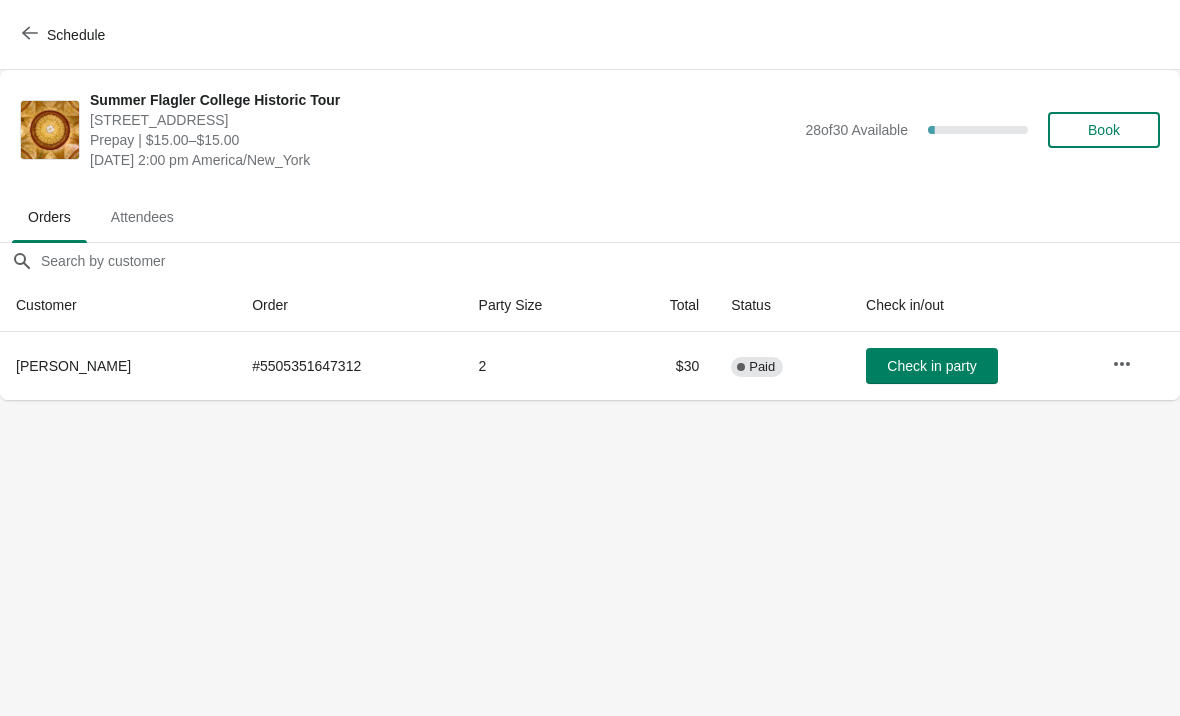 click on "Schedule" at bounding box center (65, 35) 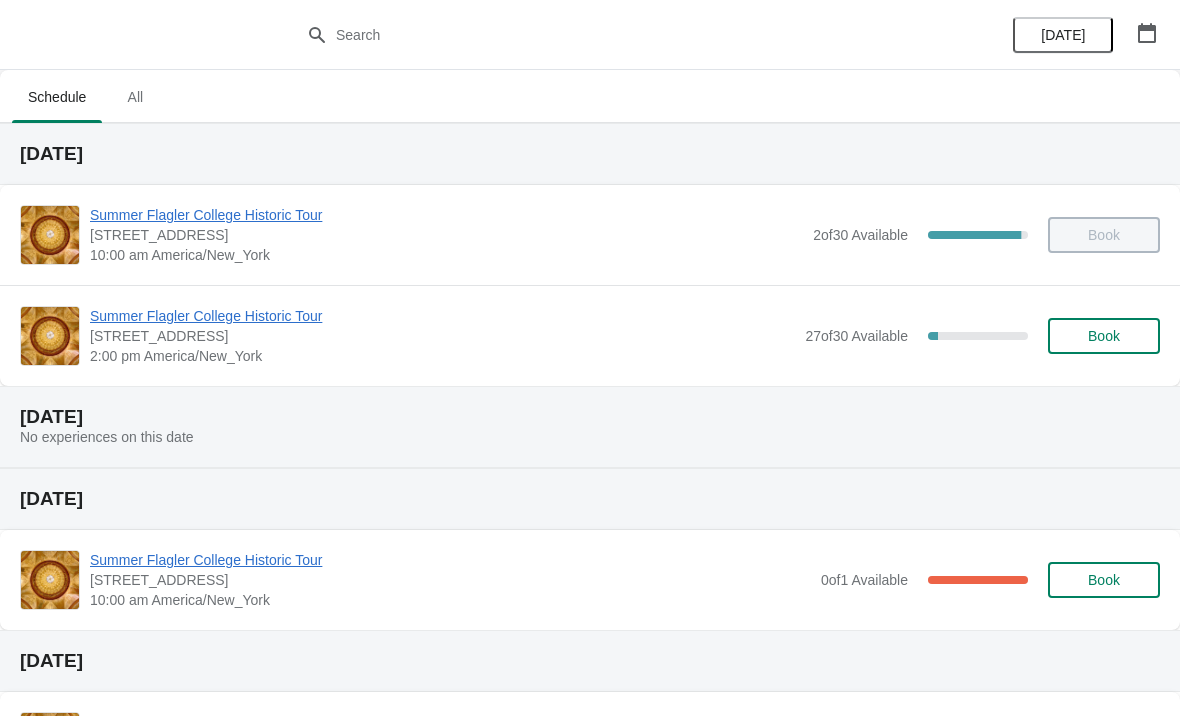 click on "All" at bounding box center [135, 97] 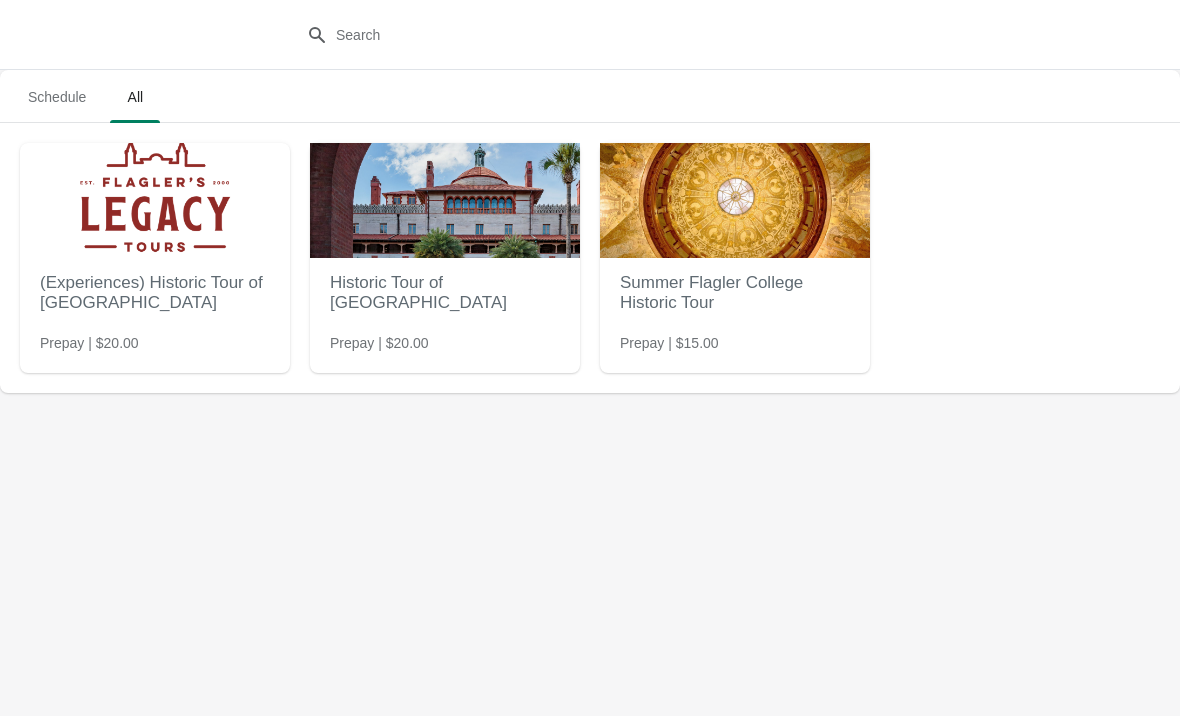 click on "Summer Flagler College Historic Tour Prepay | $15.00" at bounding box center (735, 243) 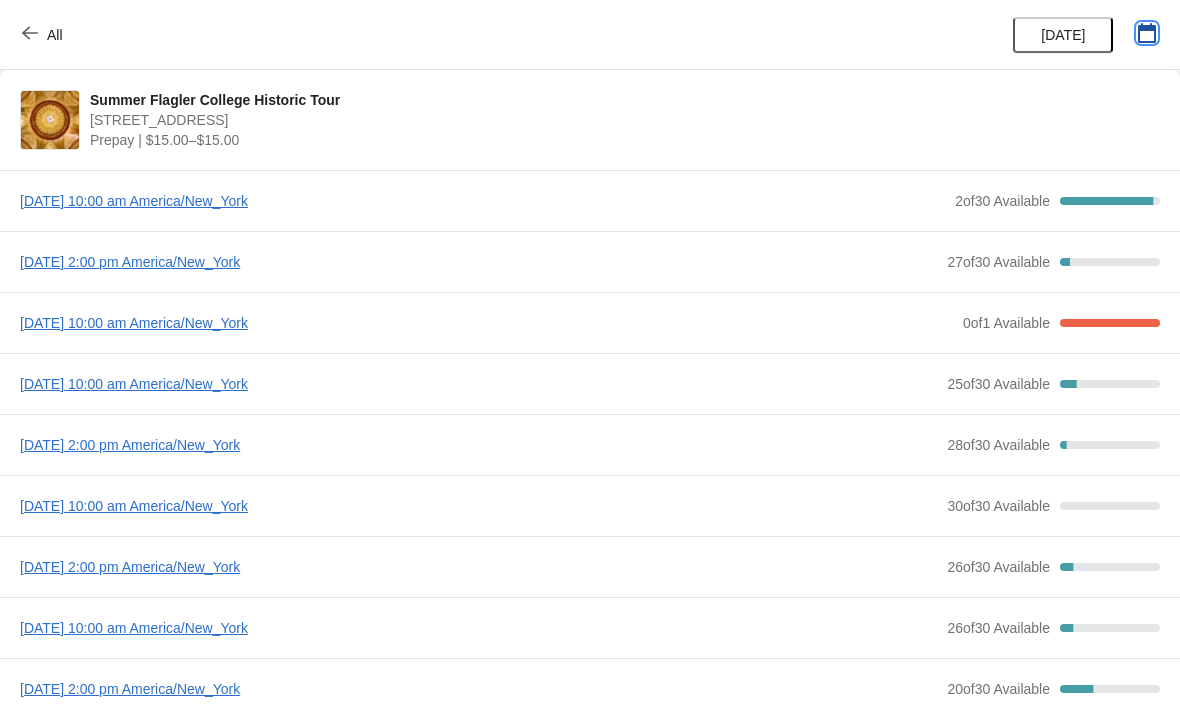click 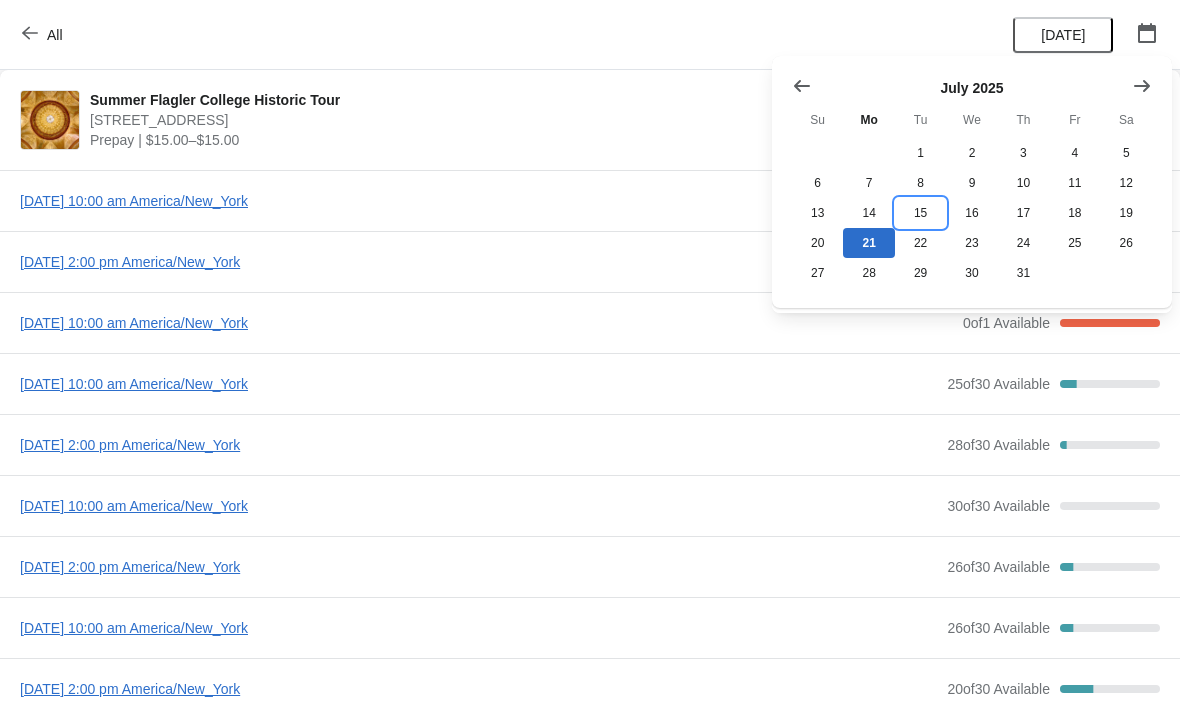click on "15" at bounding box center [920, 213] 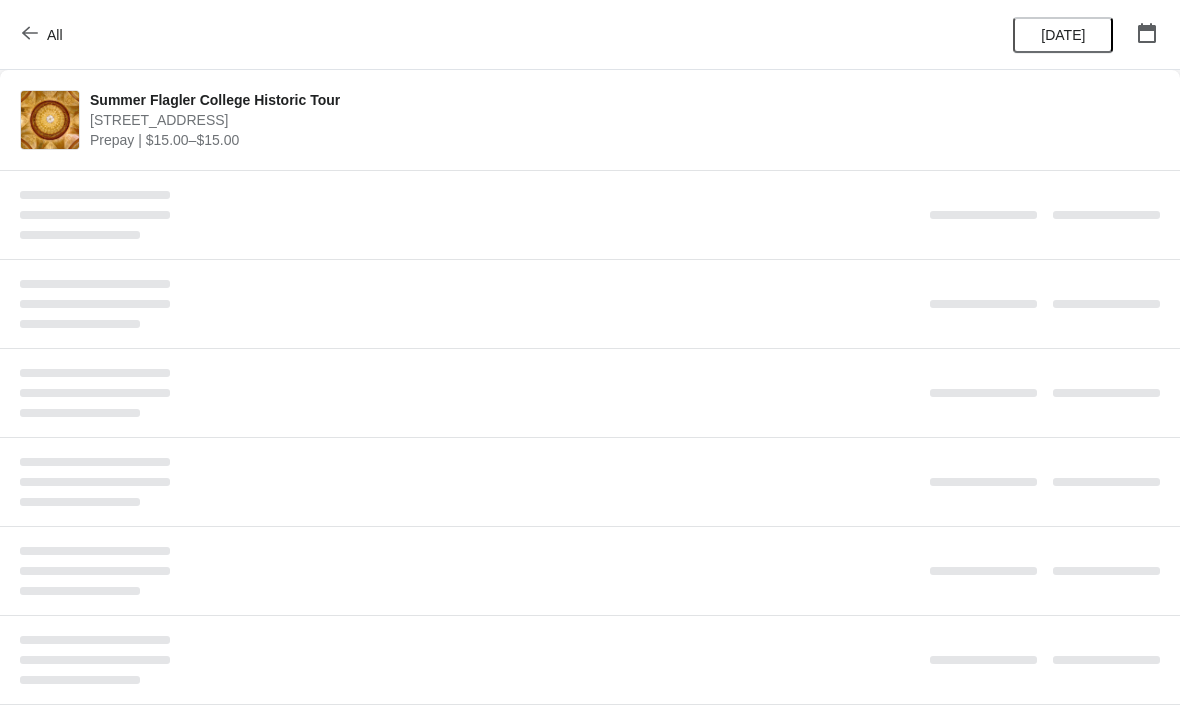 click 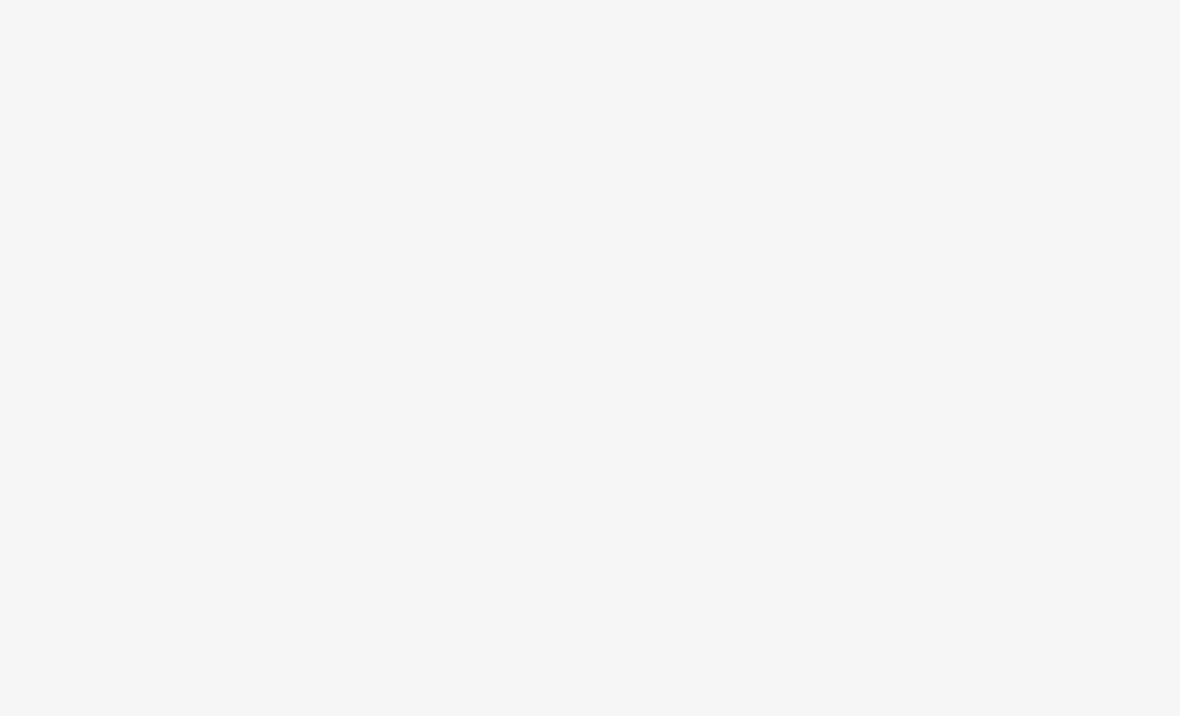 scroll, scrollTop: 0, scrollLeft: 0, axis: both 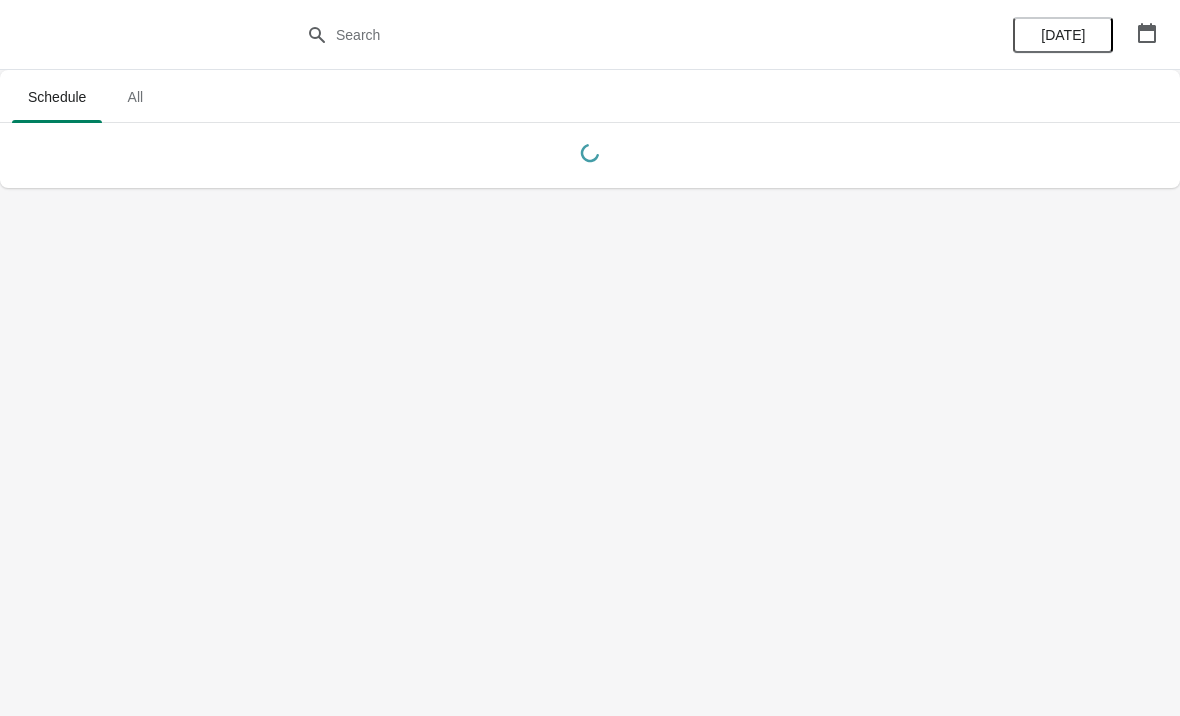 click 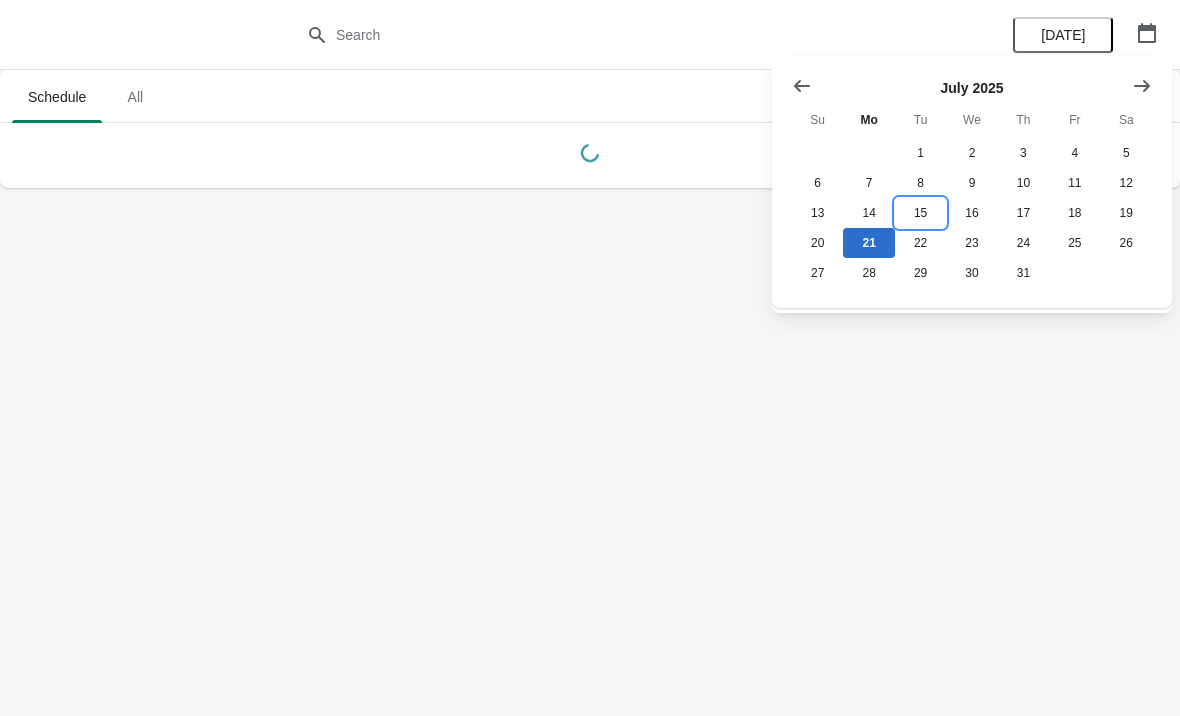 click on "15" at bounding box center (920, 213) 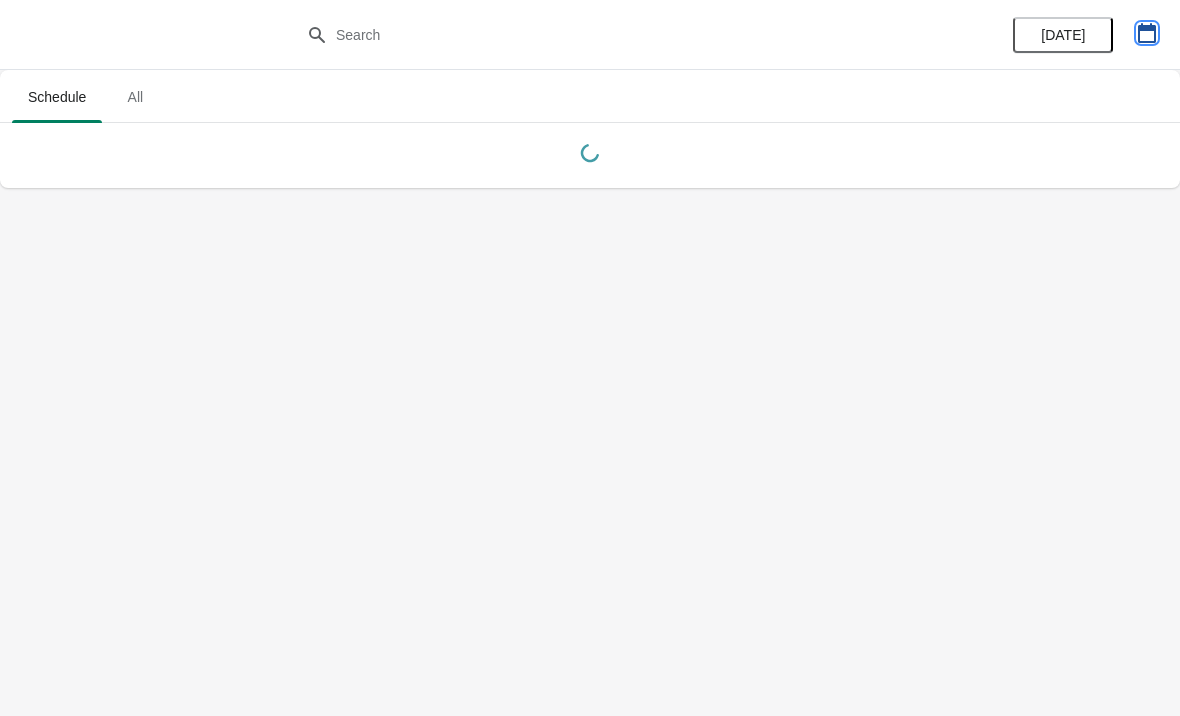 click at bounding box center (1147, 33) 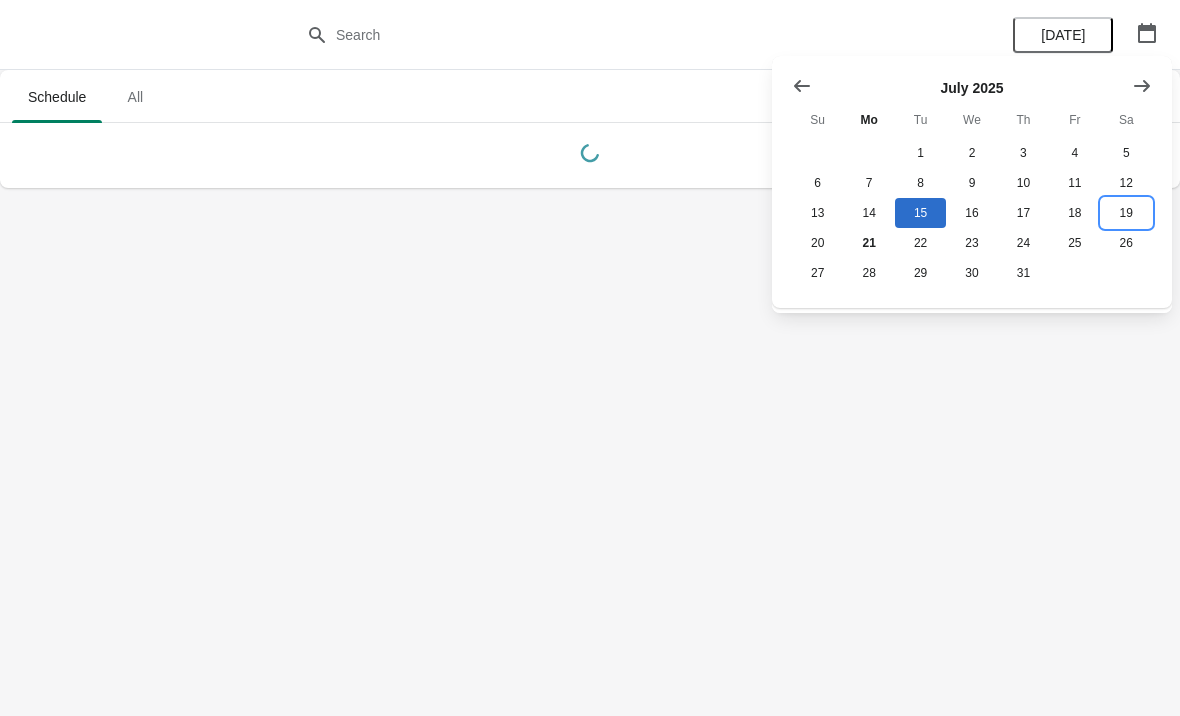 click on "19" at bounding box center [1126, 213] 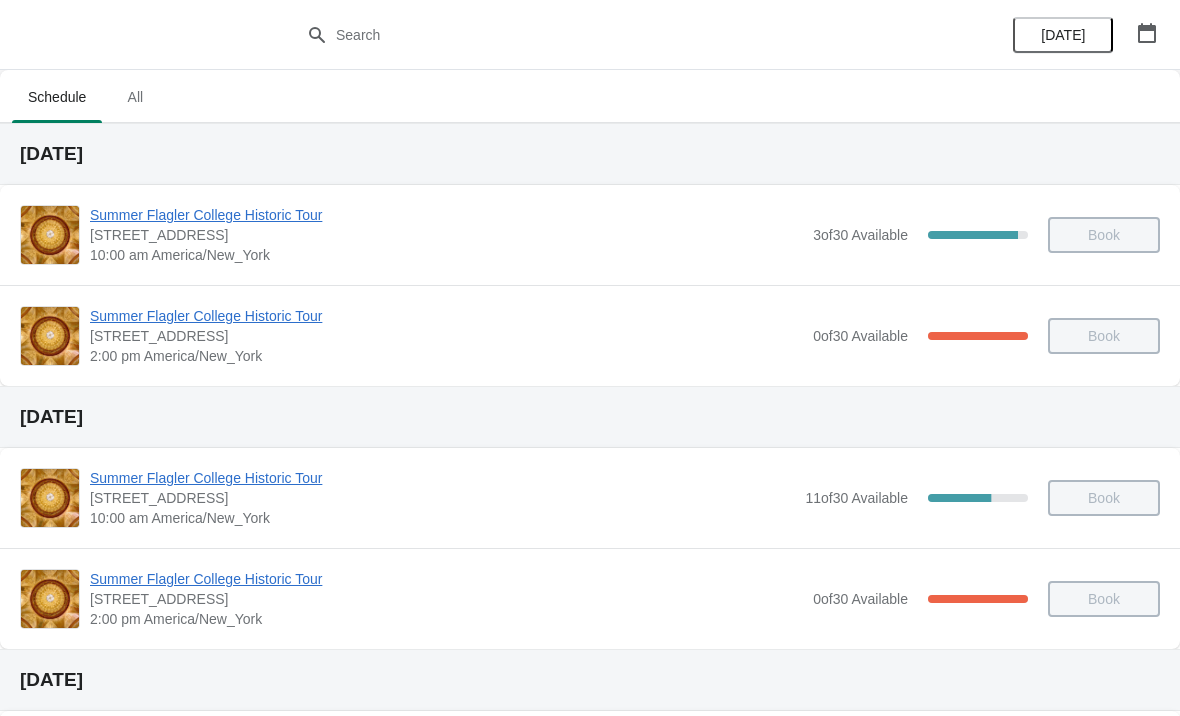 click on "Summer Flagler College Historic Tour" at bounding box center [446, 316] 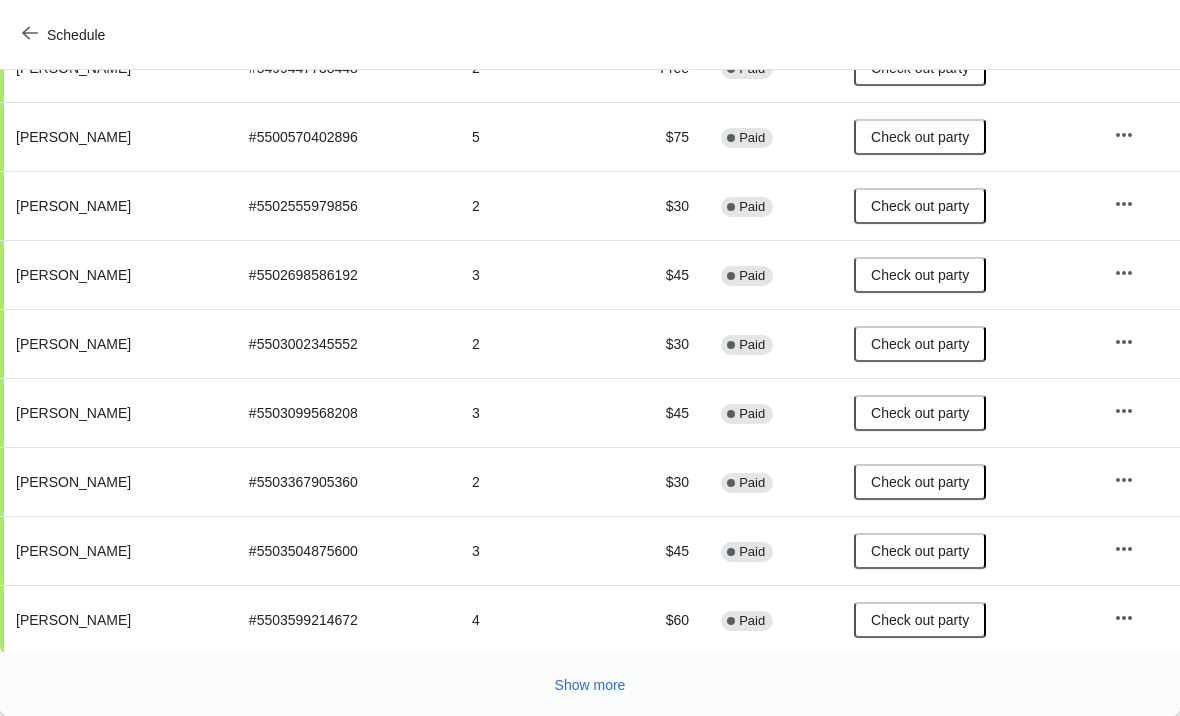 scroll, scrollTop: 367, scrollLeft: 0, axis: vertical 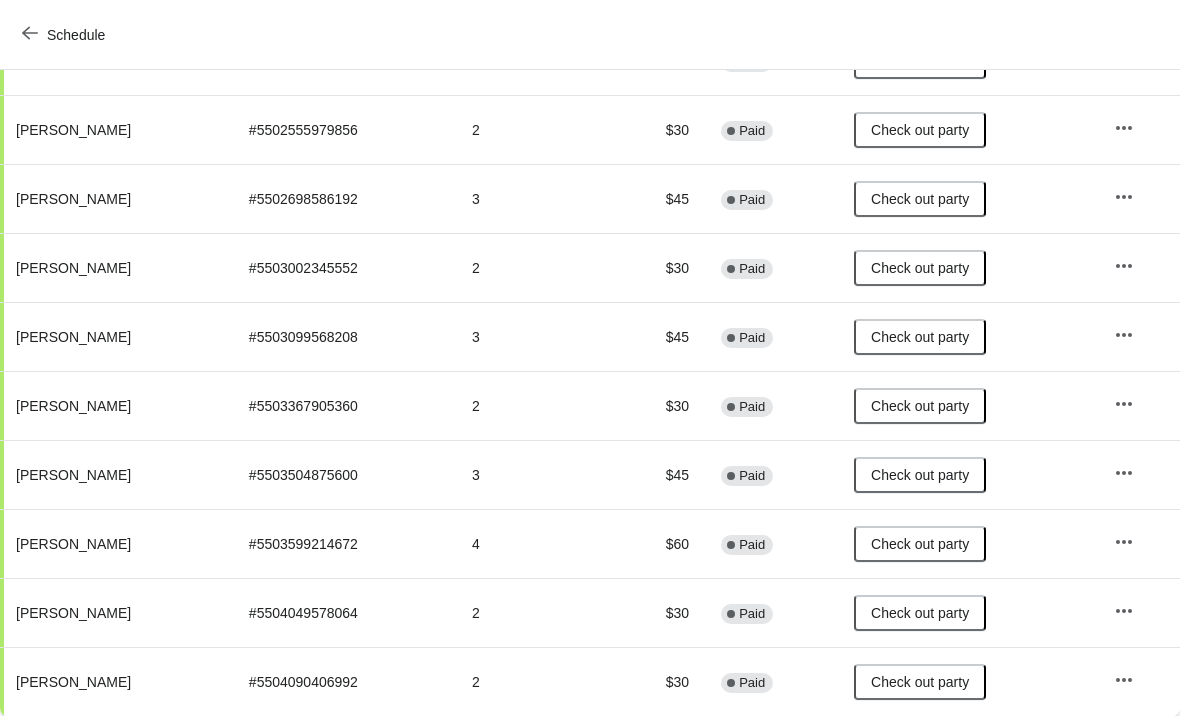 click on "Schedule" at bounding box center [65, 34] 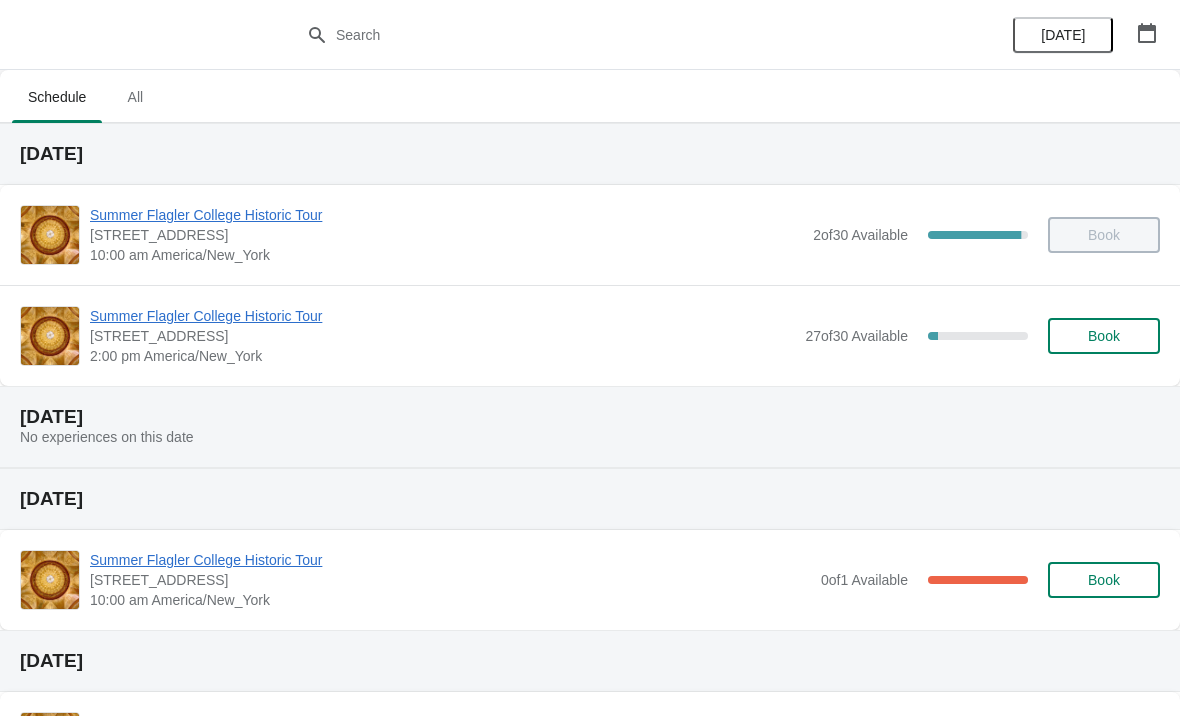 click at bounding box center [1147, 33] 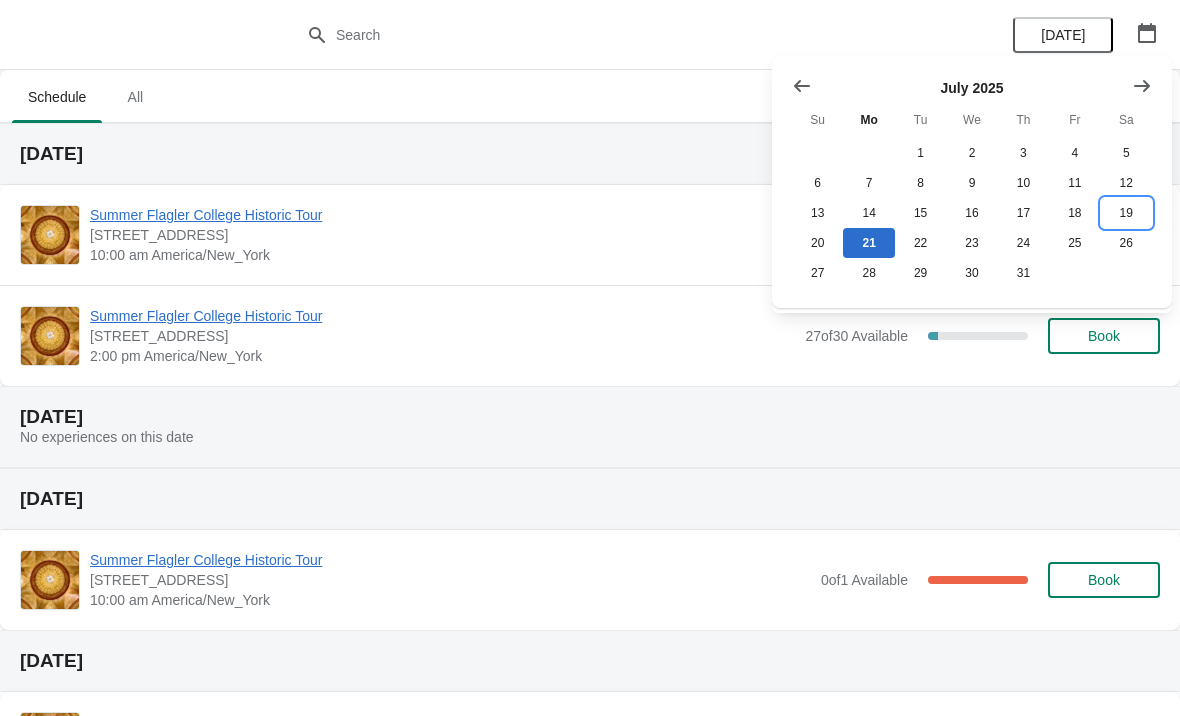 click on "19" at bounding box center [1126, 213] 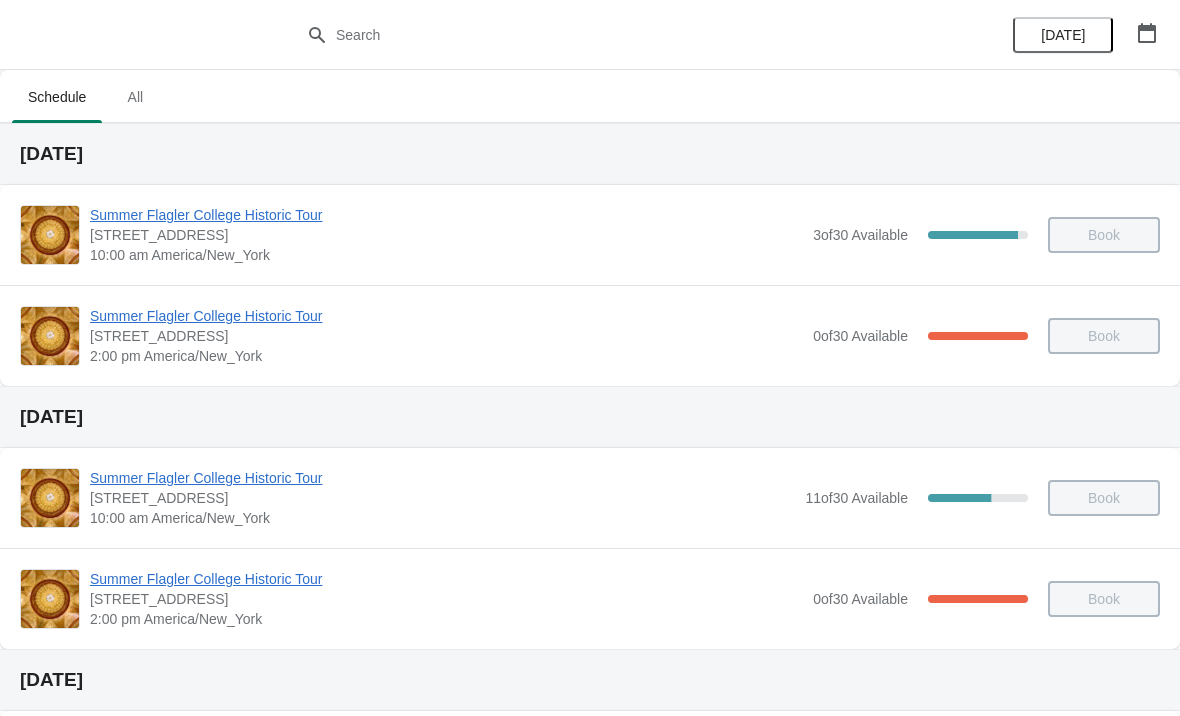 click on "Summer Flagler College Historic Tour" at bounding box center [446, 316] 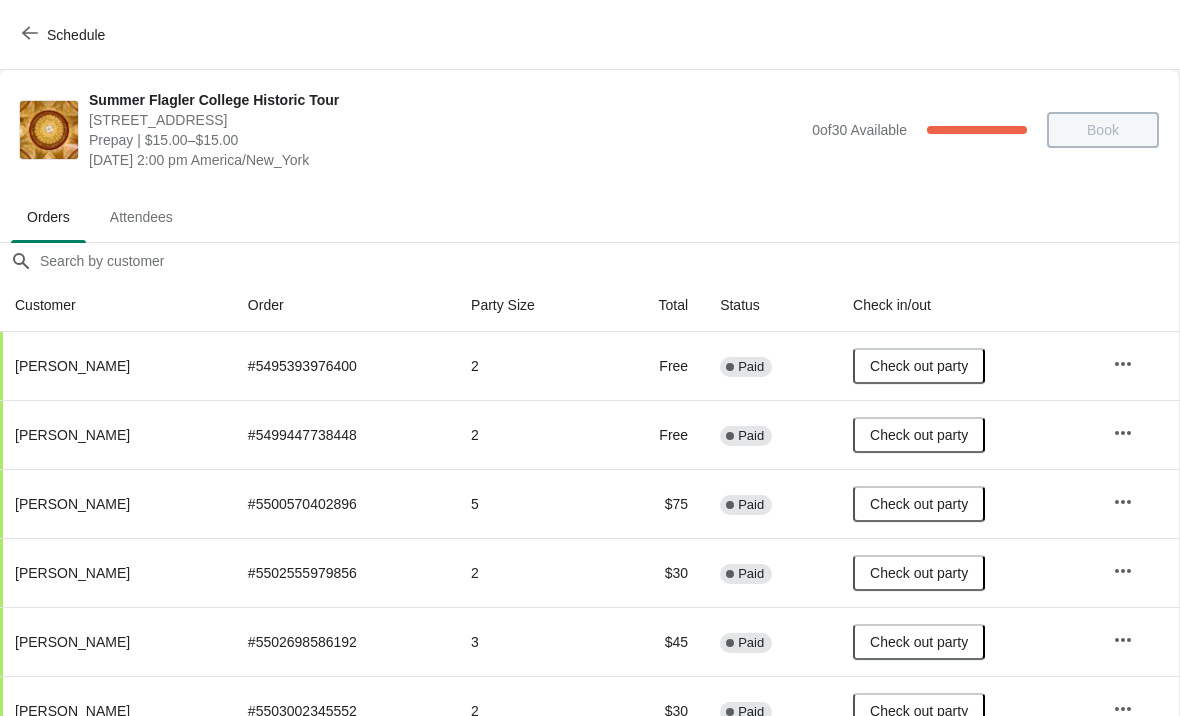 scroll, scrollTop: 0, scrollLeft: 1, axis: horizontal 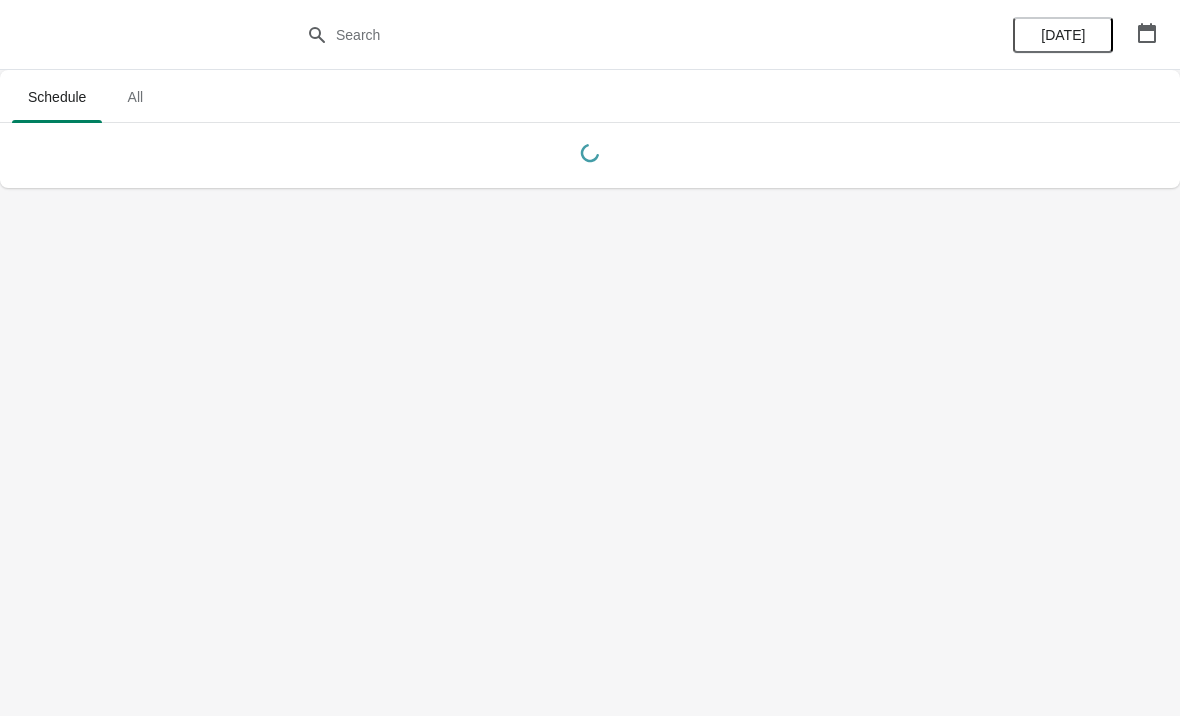 click 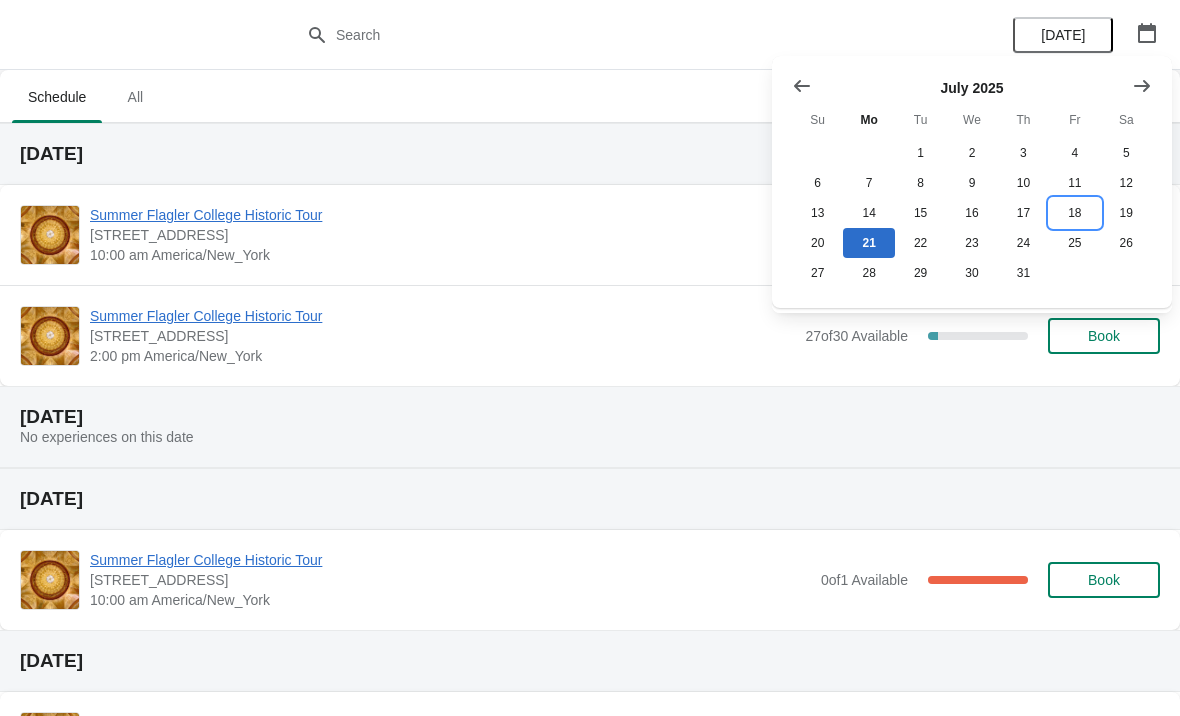 click on "18" at bounding box center (1074, 213) 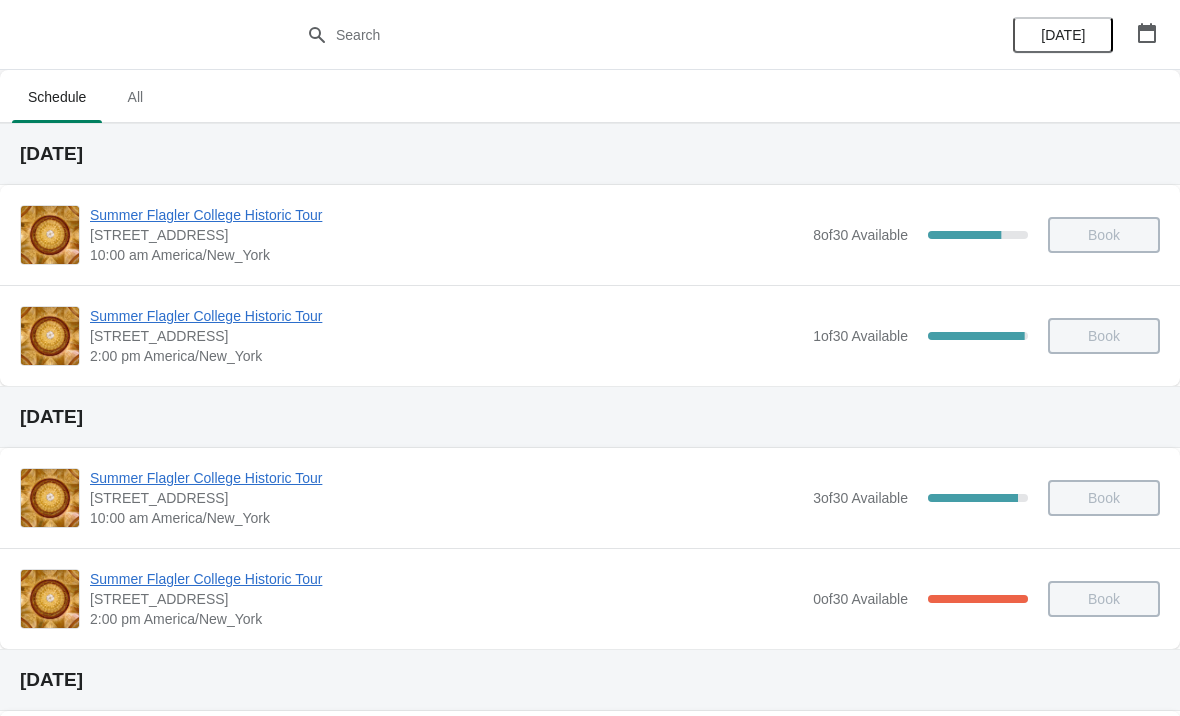 click on "Summer Flagler College Historic Tour" at bounding box center [446, 316] 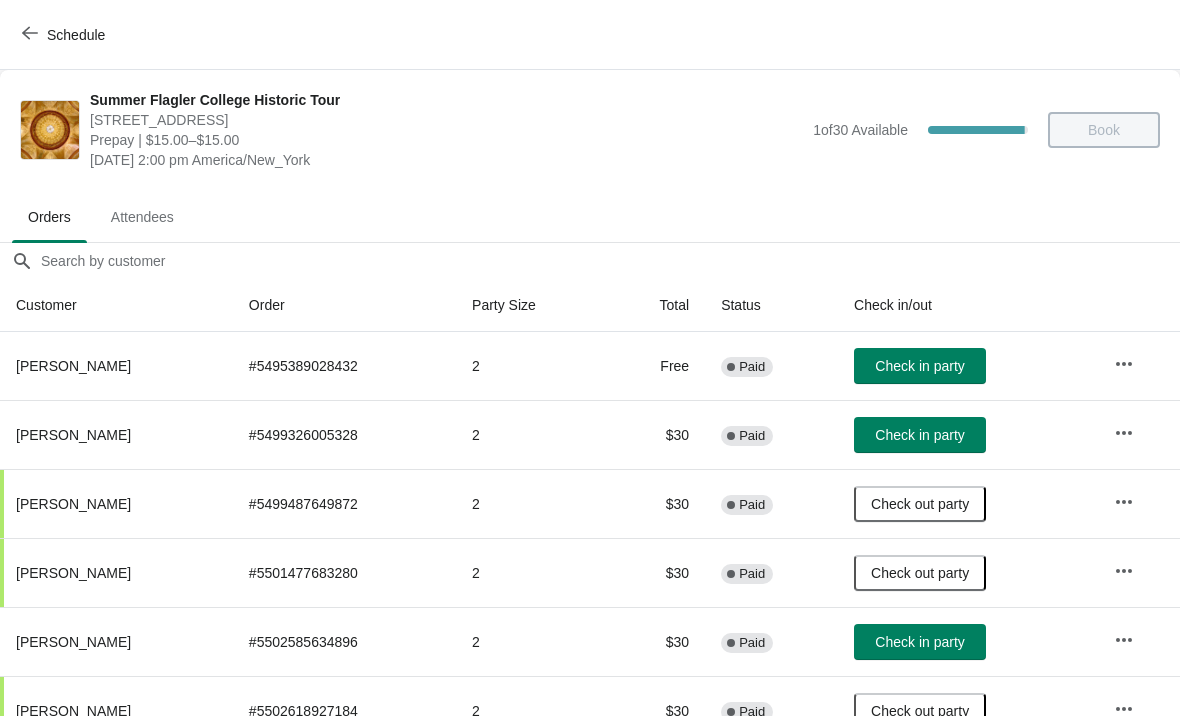 click 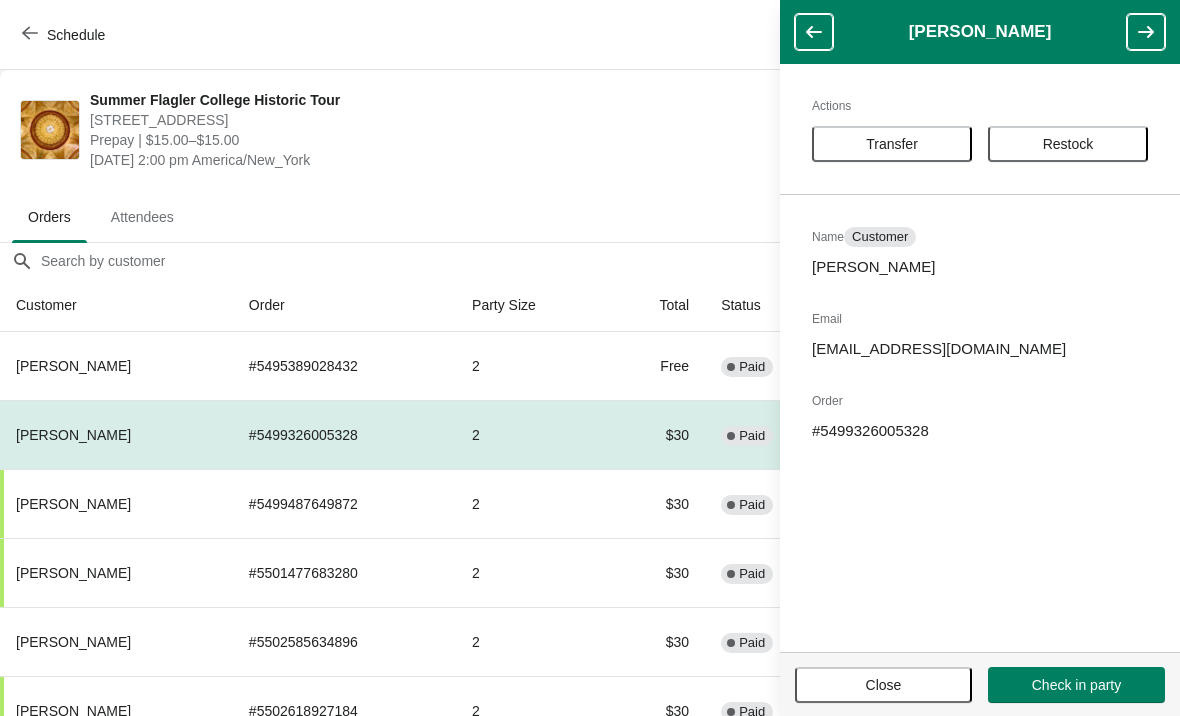 click on "Transfer" at bounding box center [892, 144] 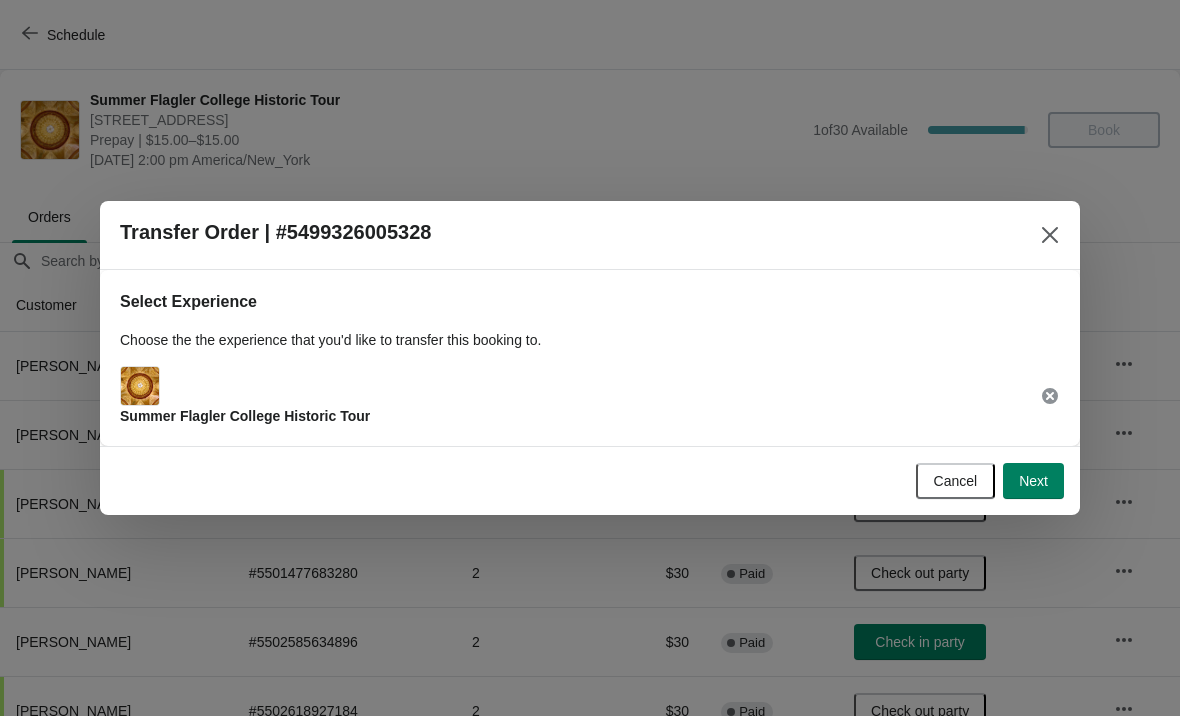 click on "Next" at bounding box center [1033, 481] 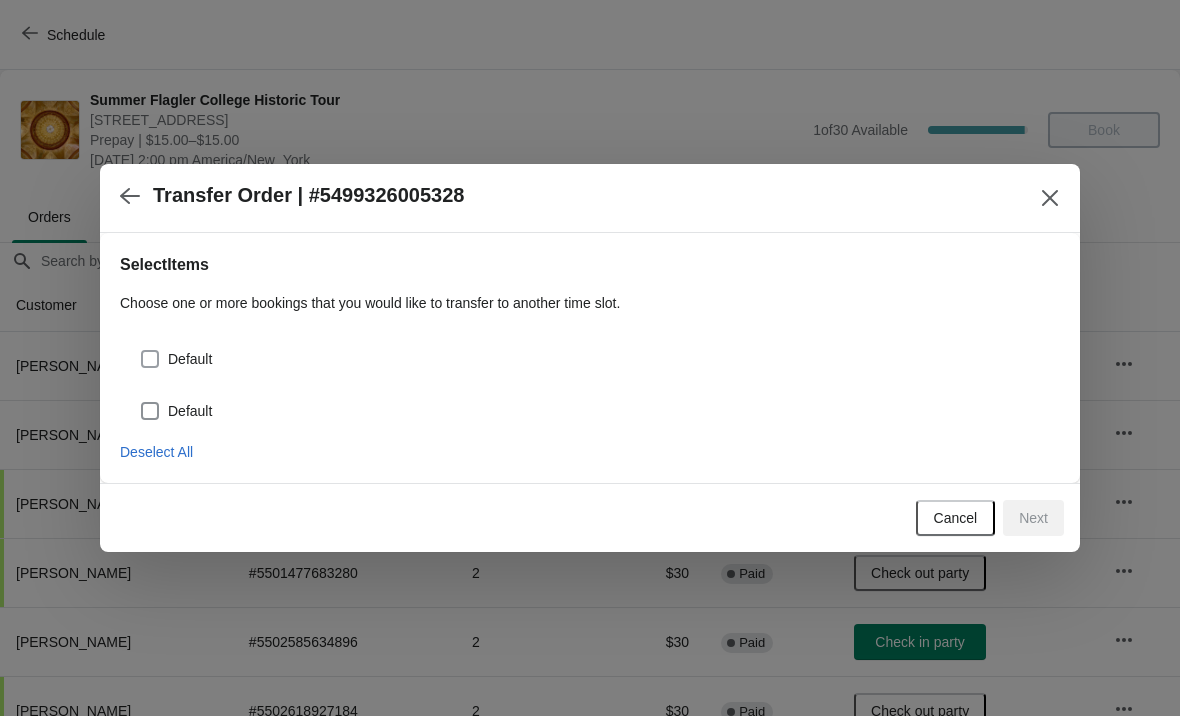 click on "Default" at bounding box center [190, 359] 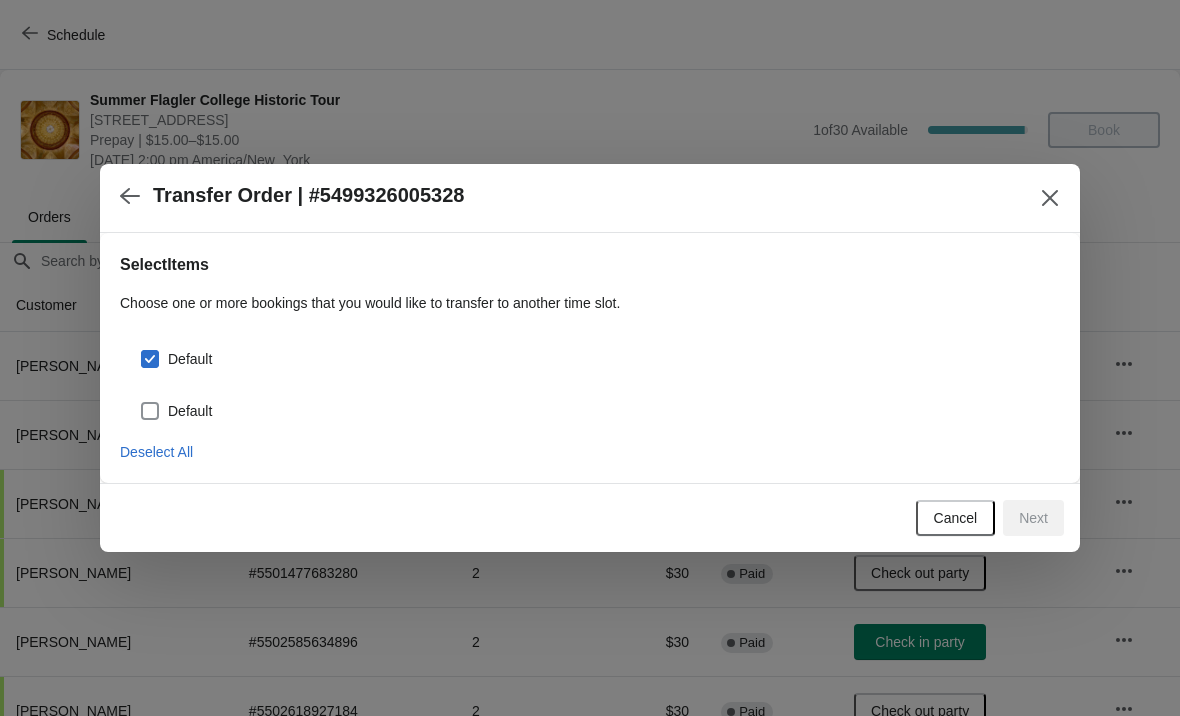 checkbox on "true" 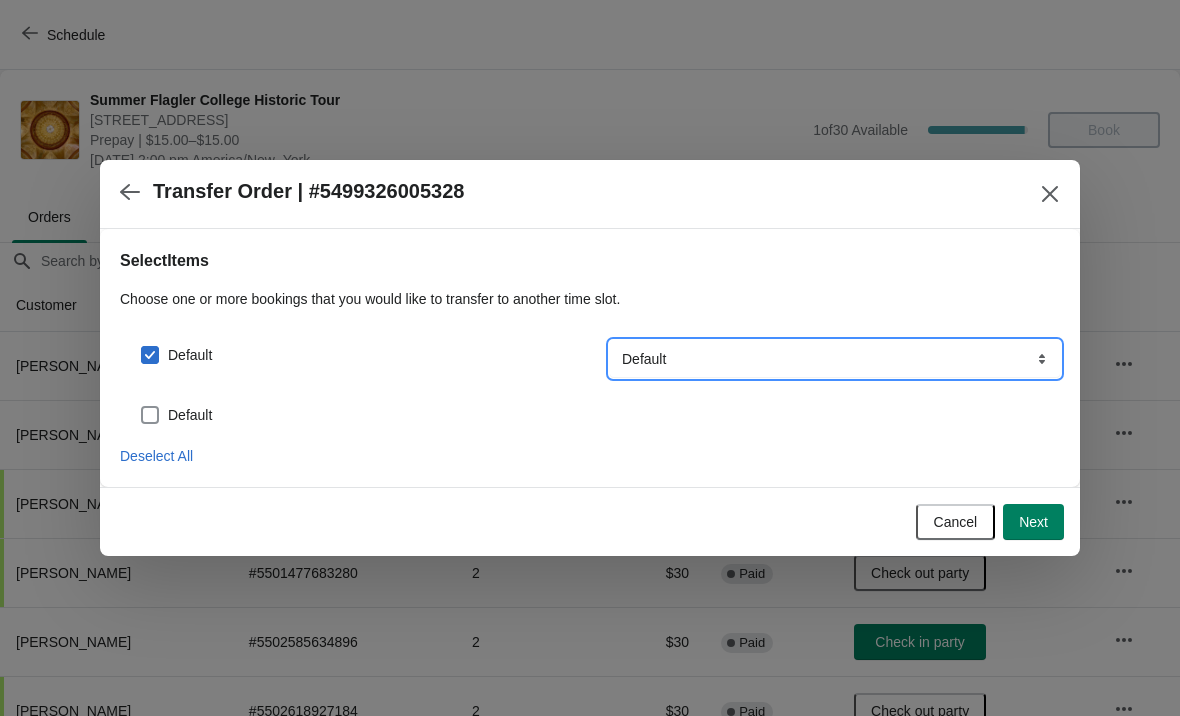 click on "Default" at bounding box center [835, 359] 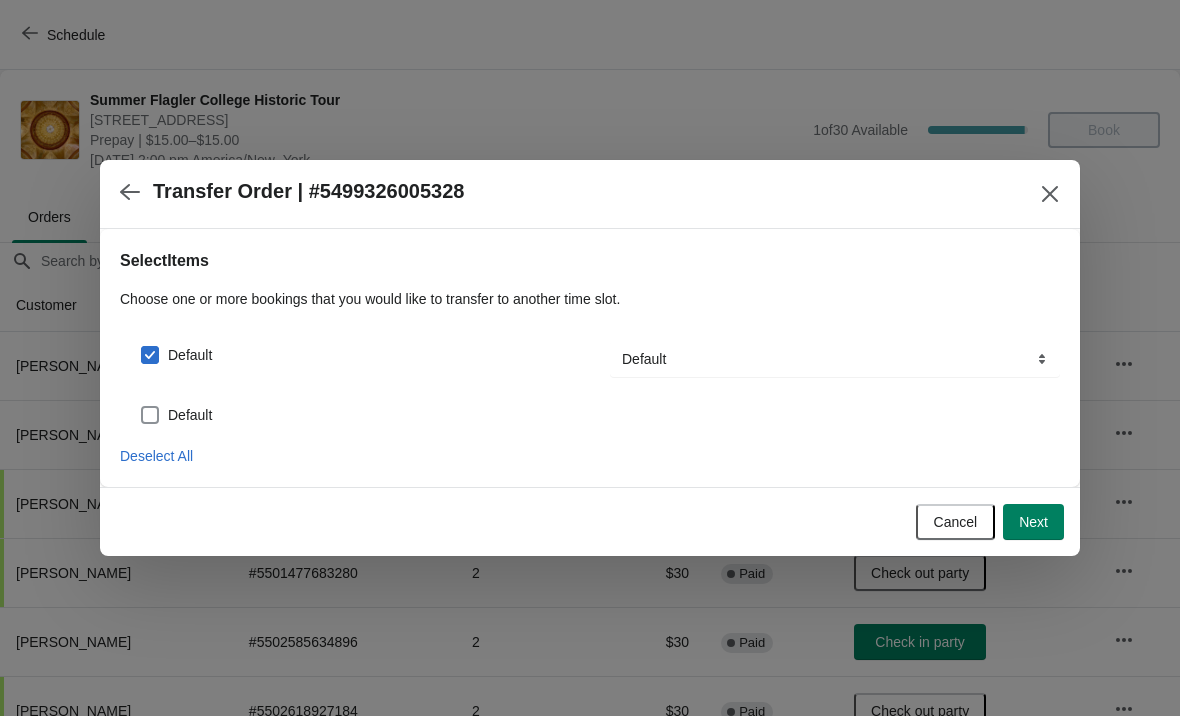 click on "Next" at bounding box center (1033, 522) 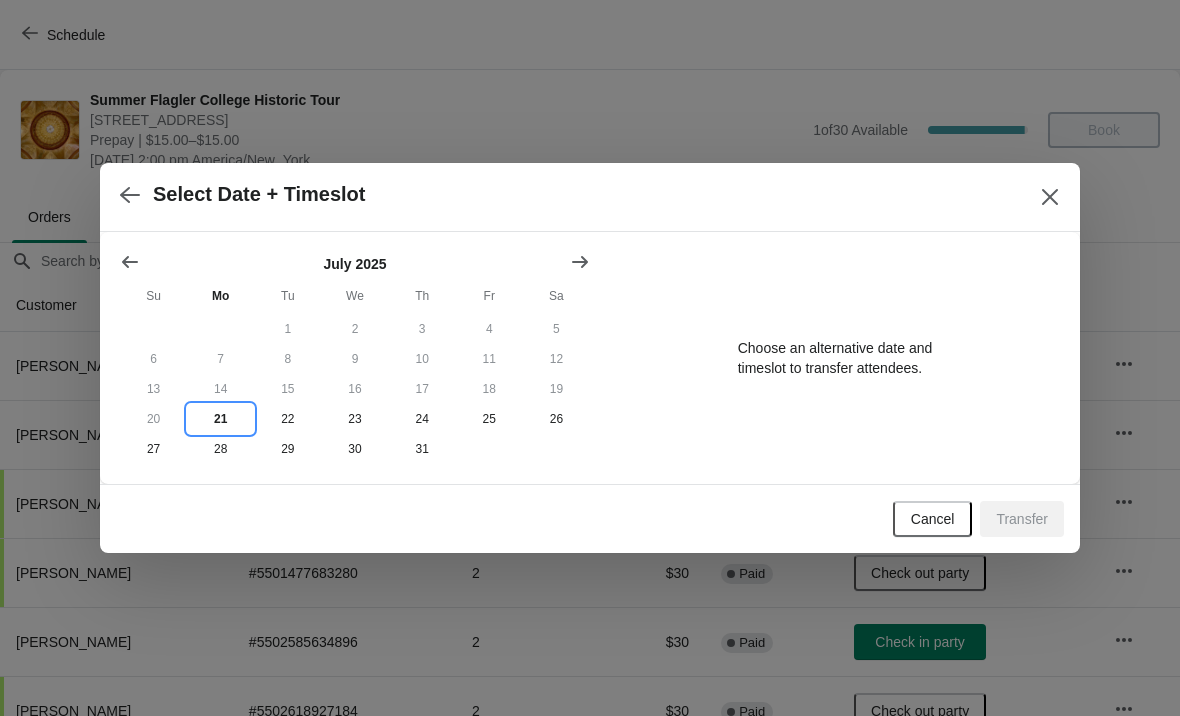 click on "21" at bounding box center (220, 419) 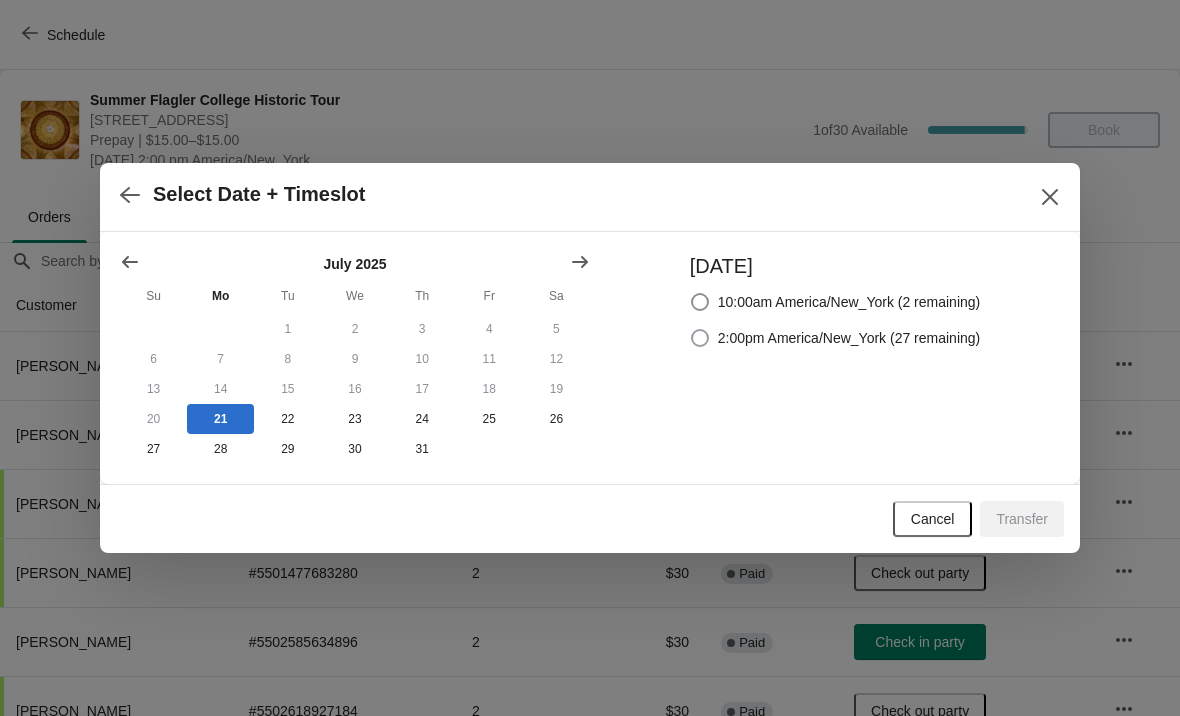 click on "2:00pm America/New_York (27 remaining)" at bounding box center (835, 338) 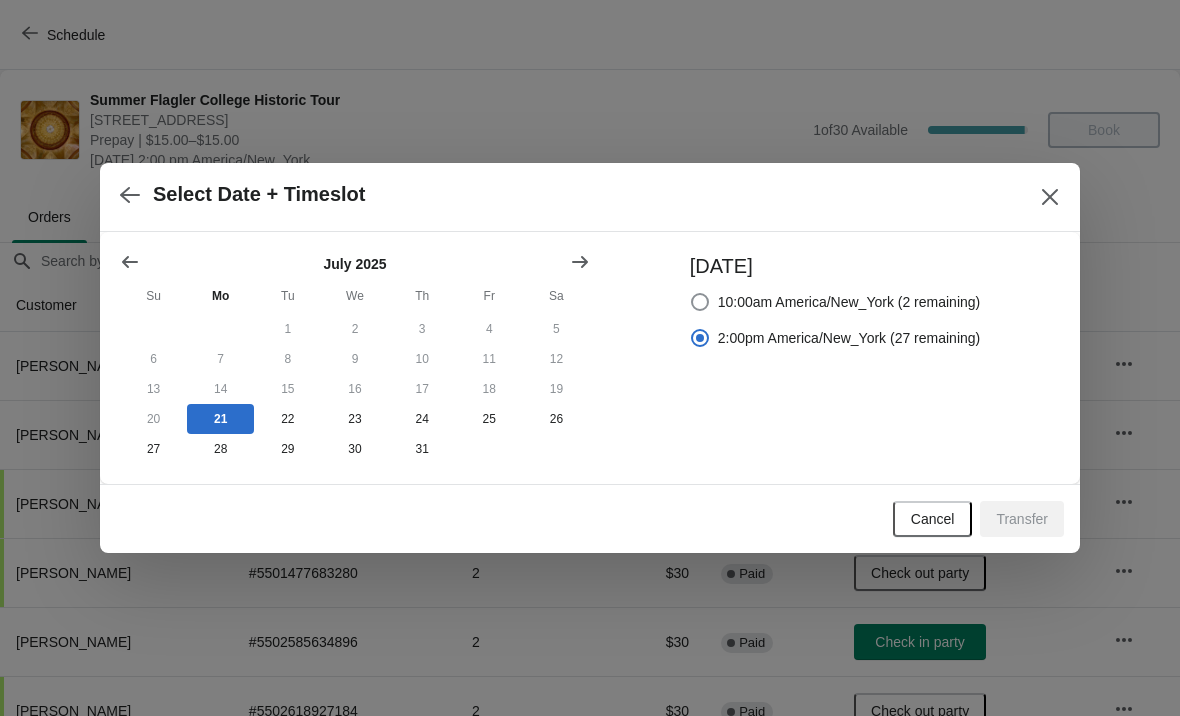 radio on "true" 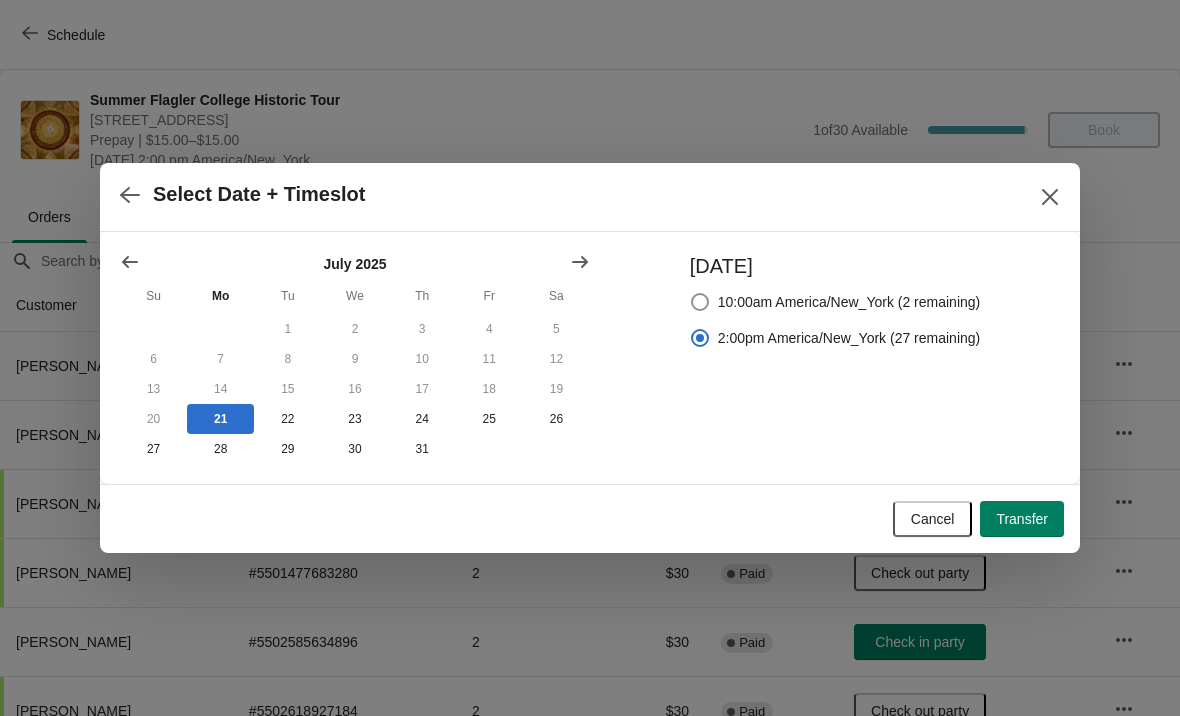 click on "Transfer" at bounding box center (1022, 519) 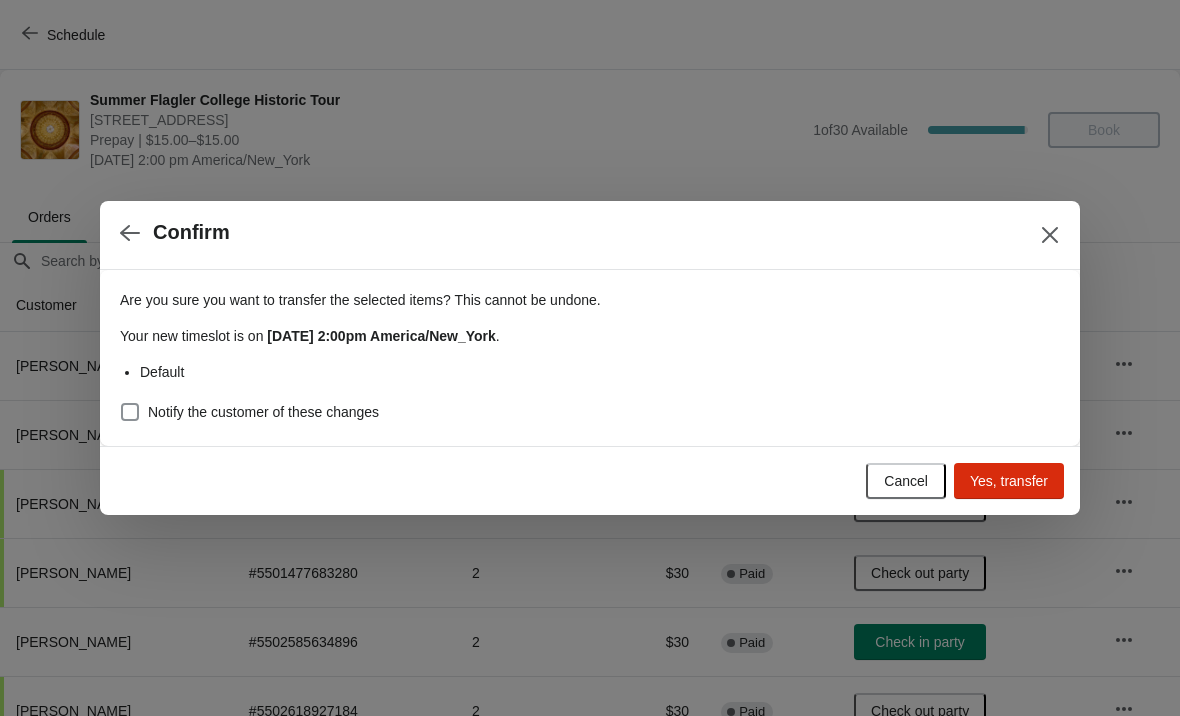 click on "Yes, transfer" at bounding box center (1009, 481) 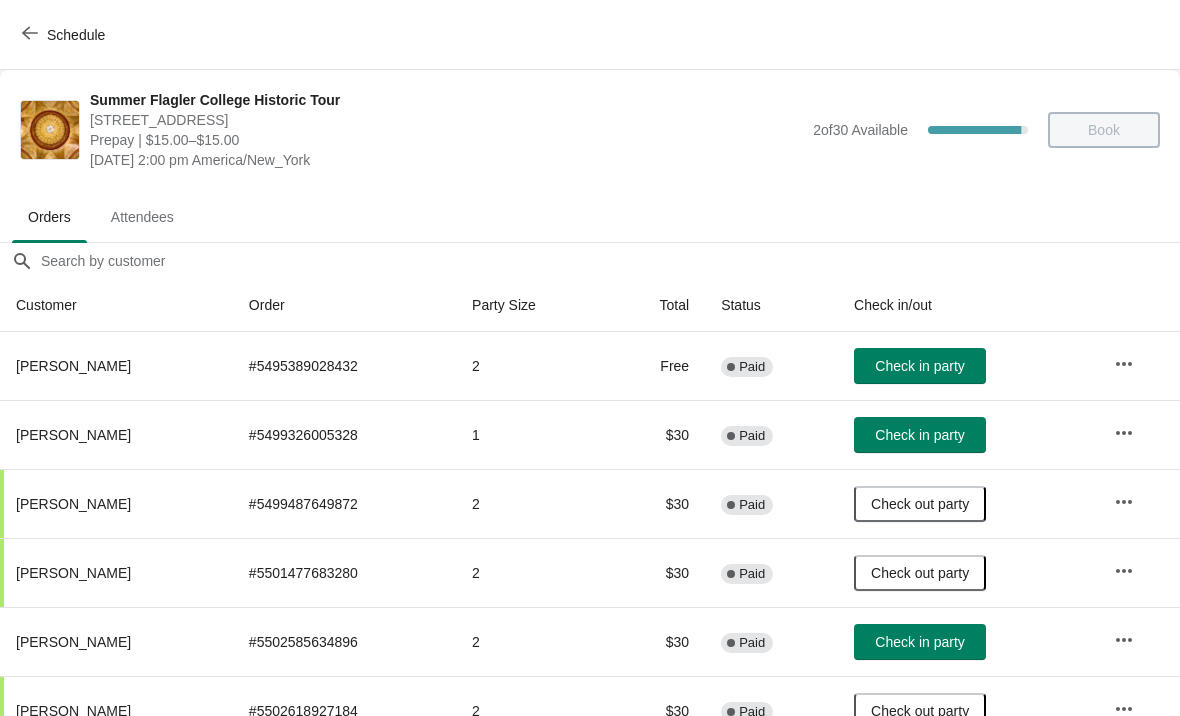 click 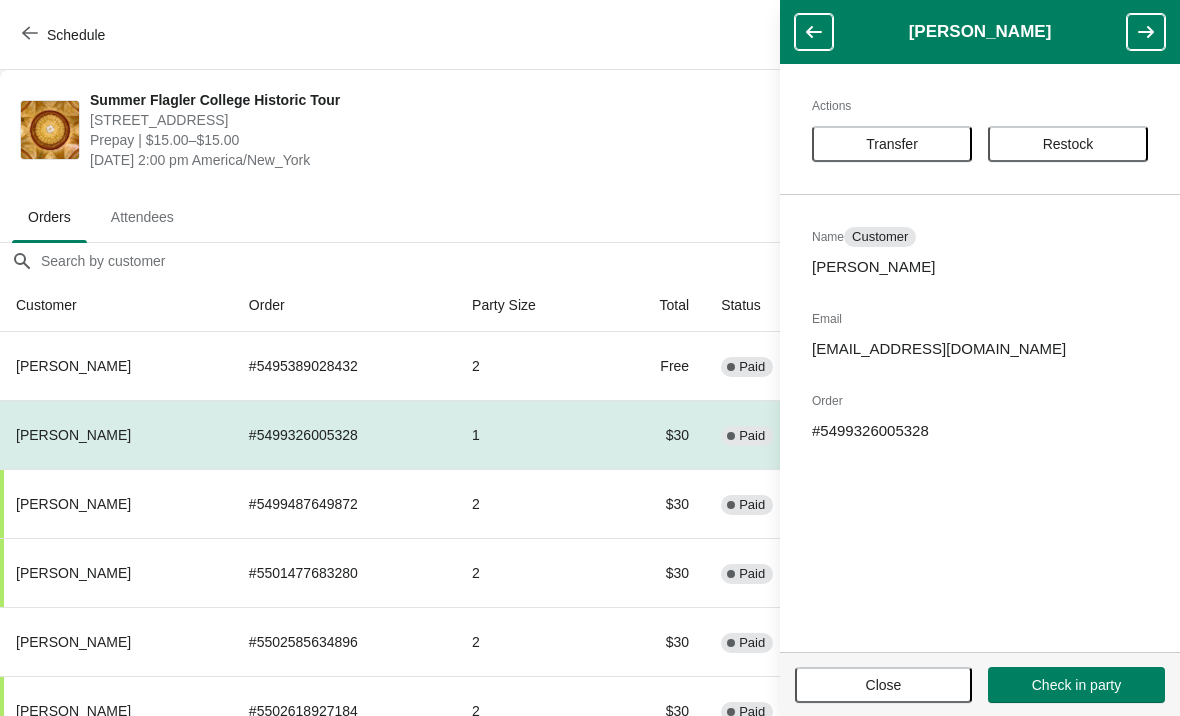 click on "Transfer" at bounding box center [892, 144] 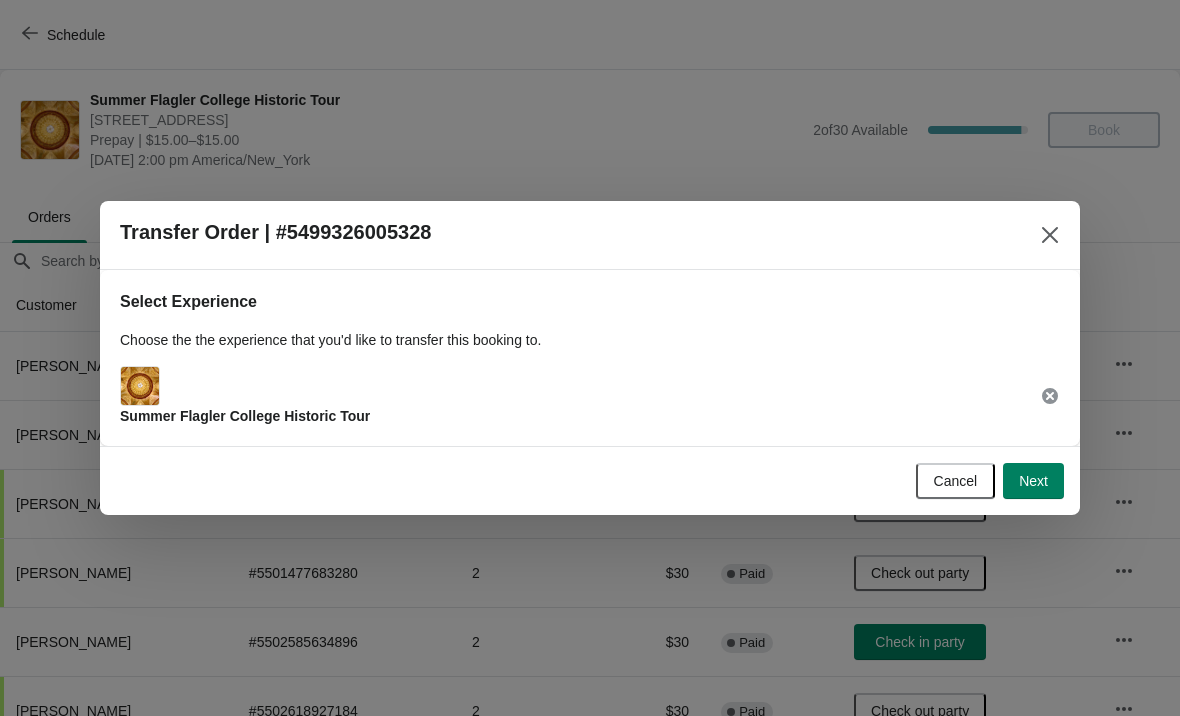 click on "Next" at bounding box center (1033, 481) 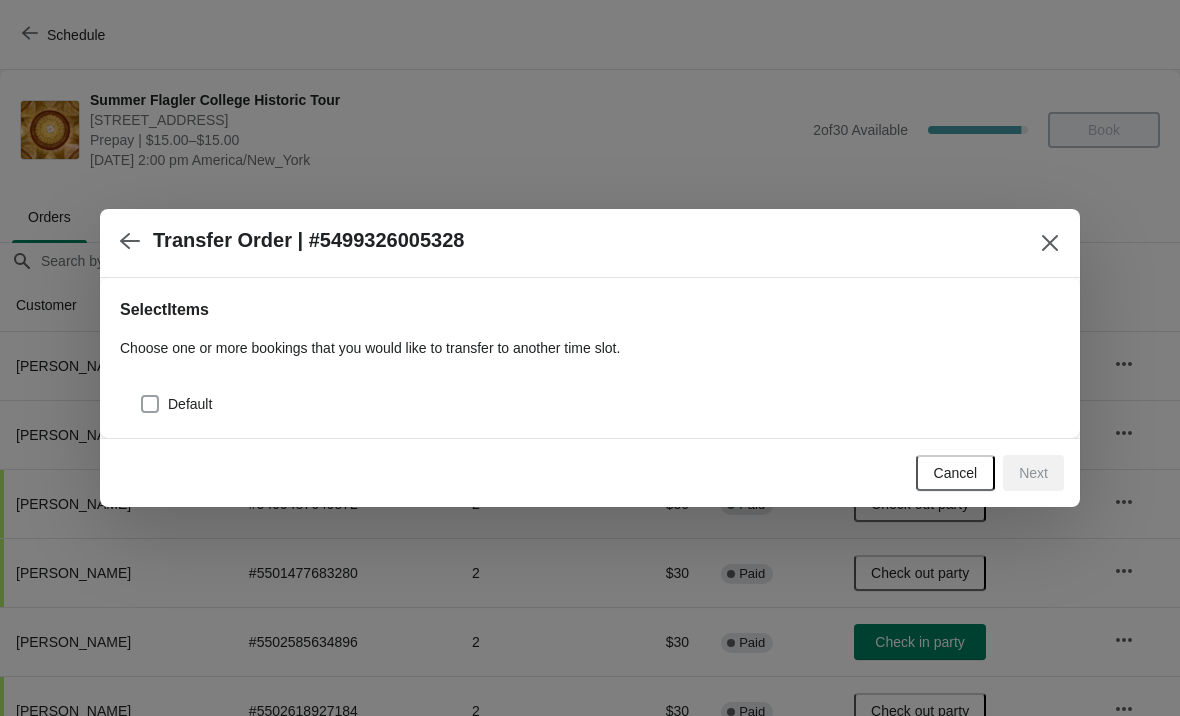 click at bounding box center (150, 404) 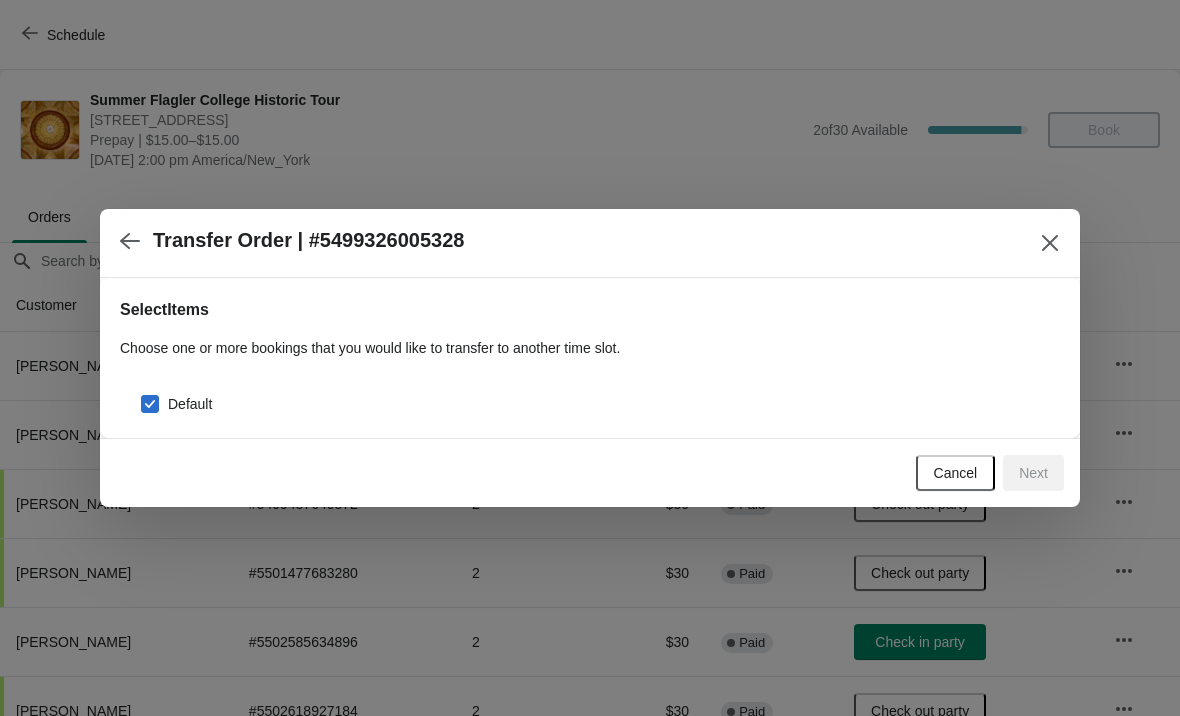 checkbox on "true" 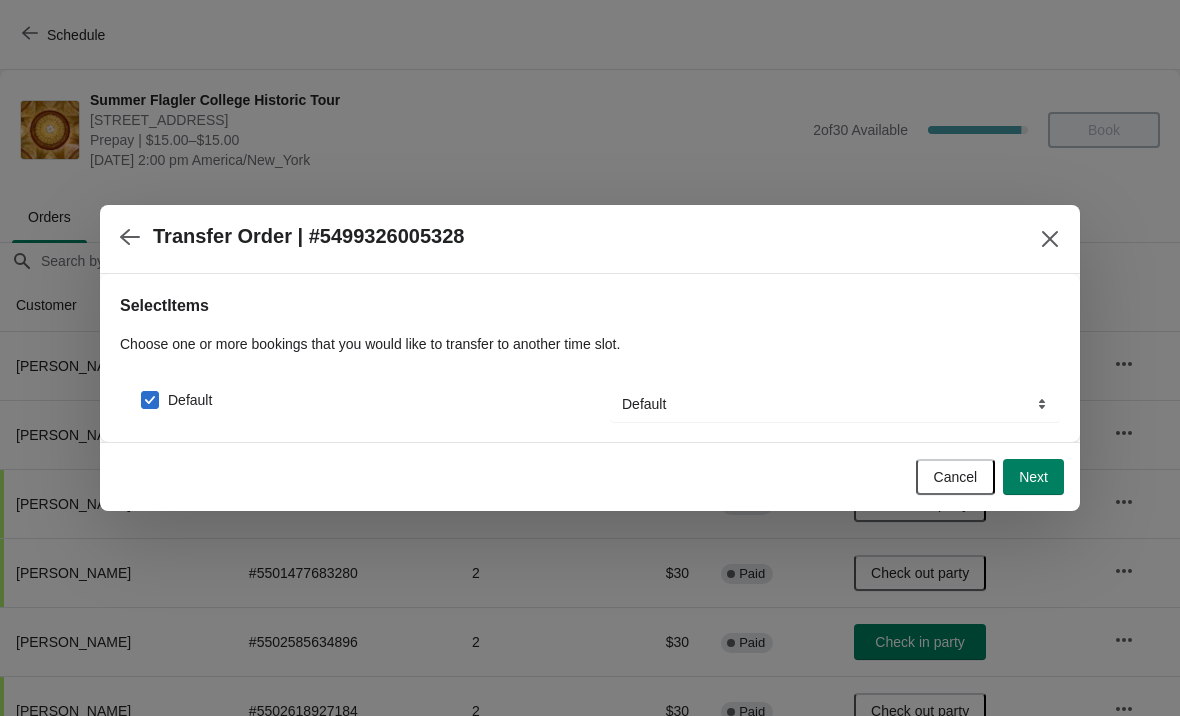 click on "Next" at bounding box center [1033, 477] 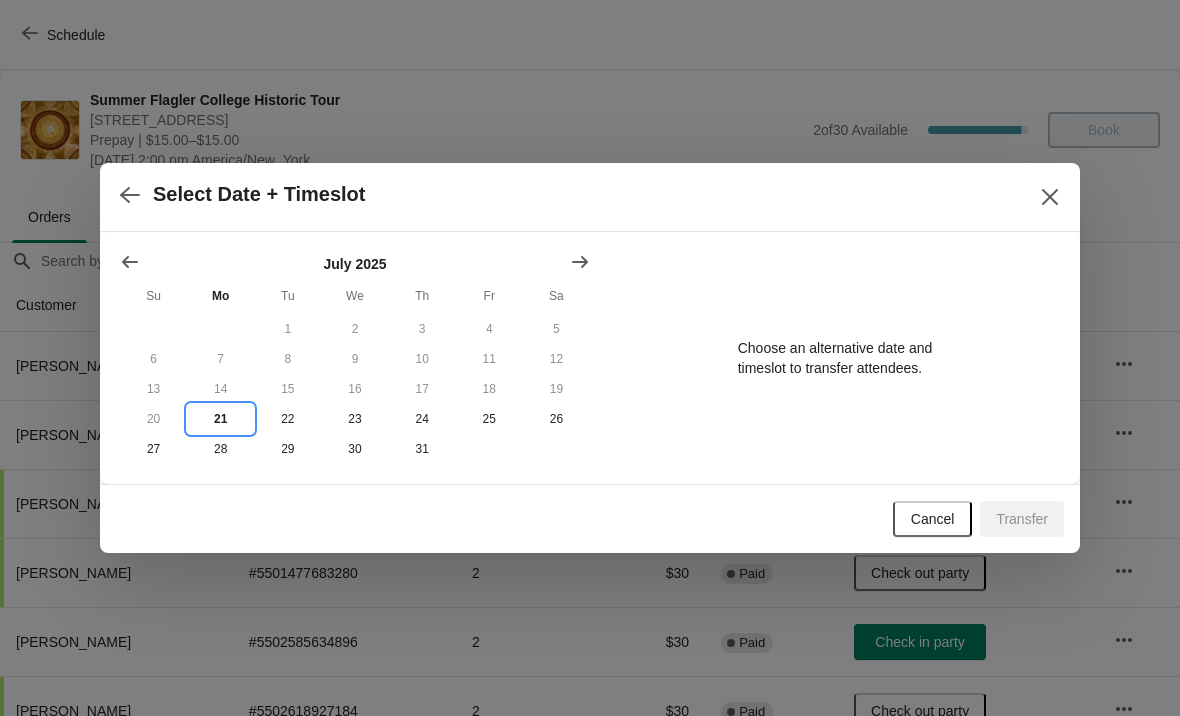 click on "21" at bounding box center [220, 419] 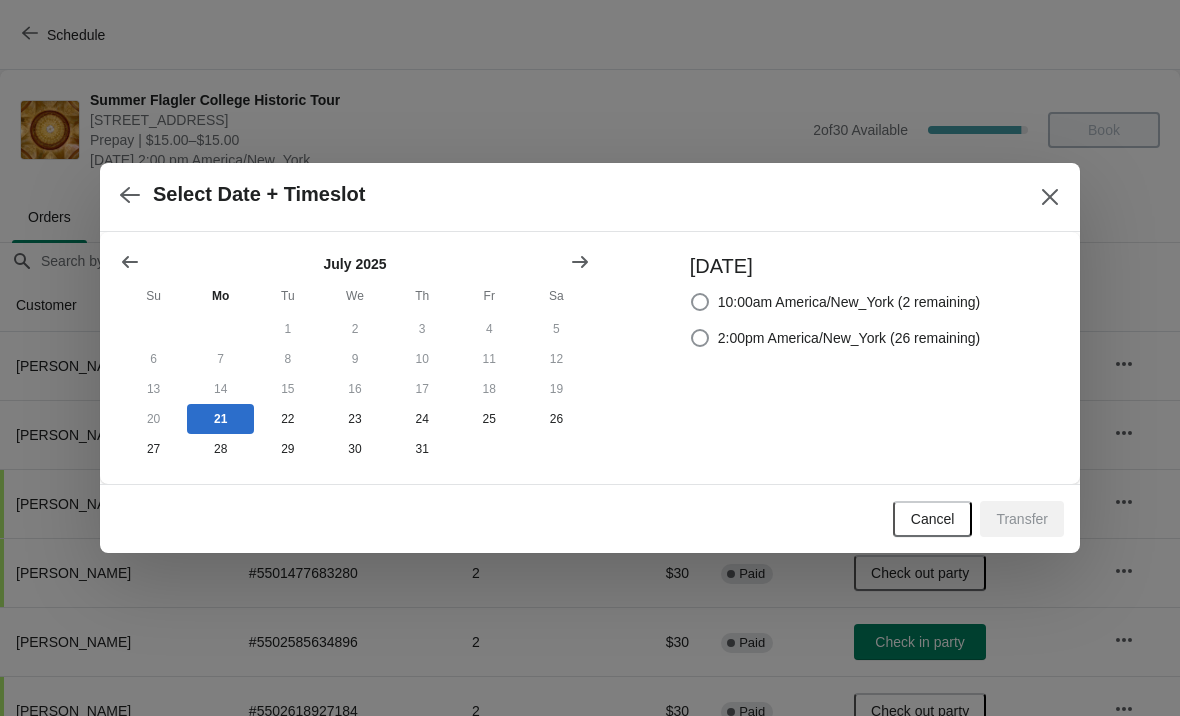 click on "2:00pm America/New_York (26 remaining)" at bounding box center (849, 338) 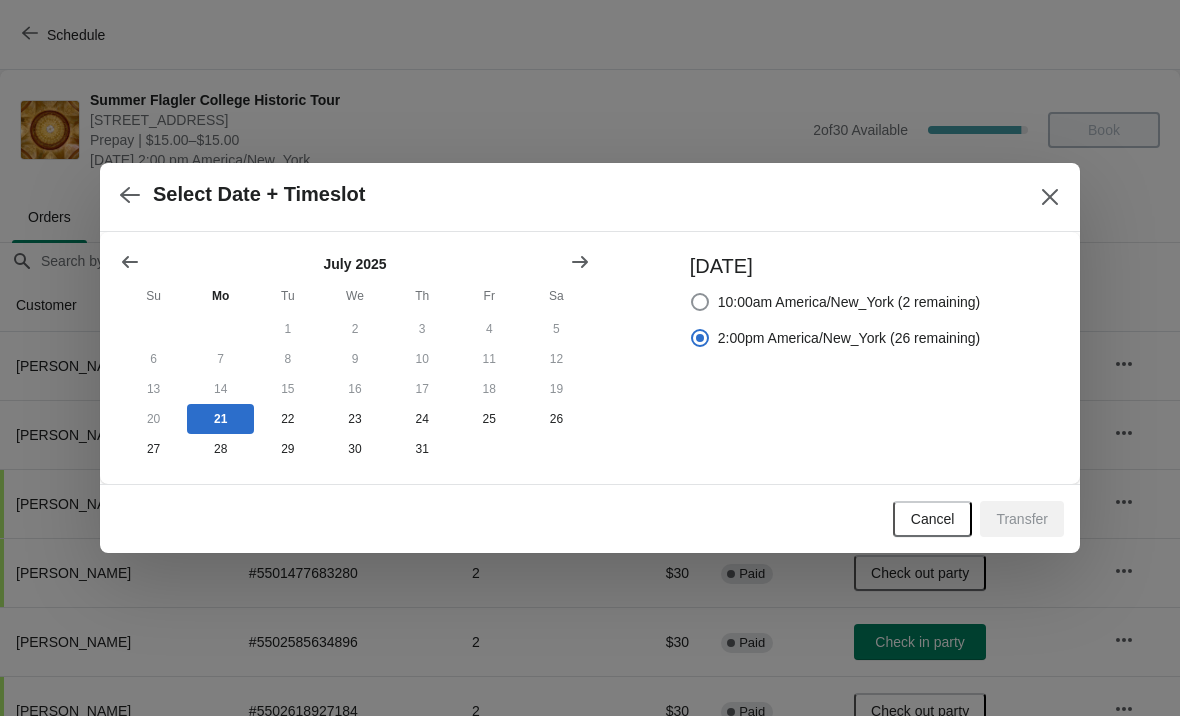 radio on "true" 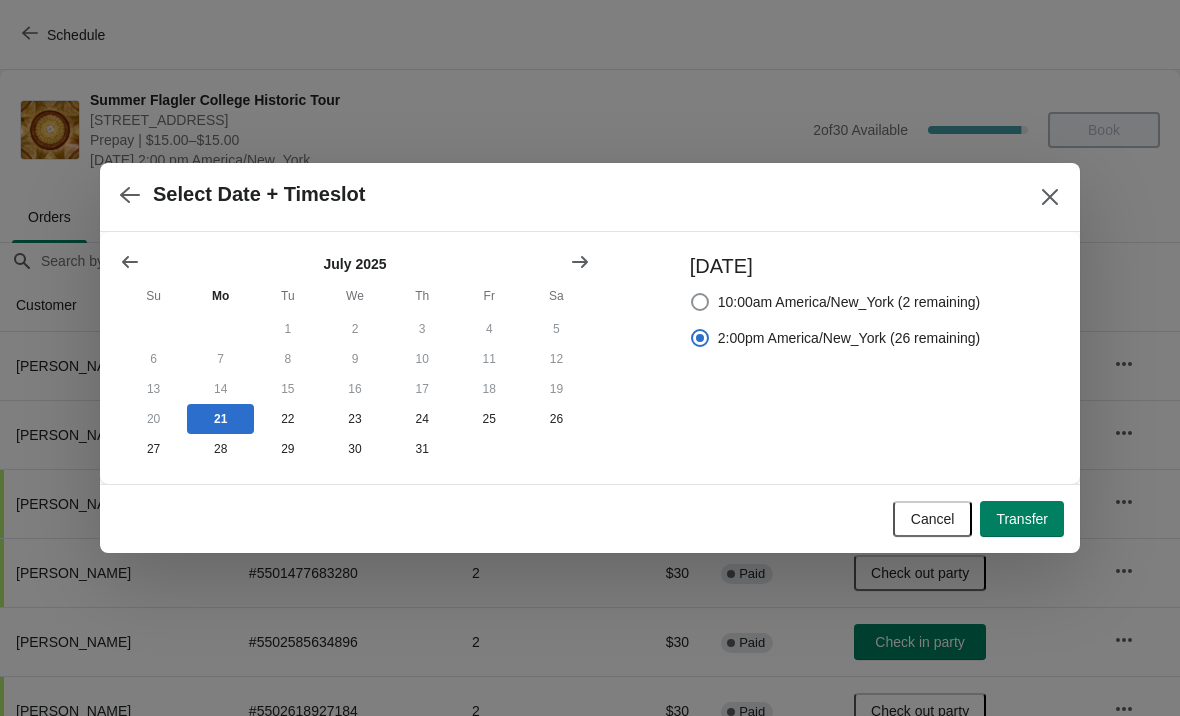 click on "Transfer" at bounding box center (1022, 519) 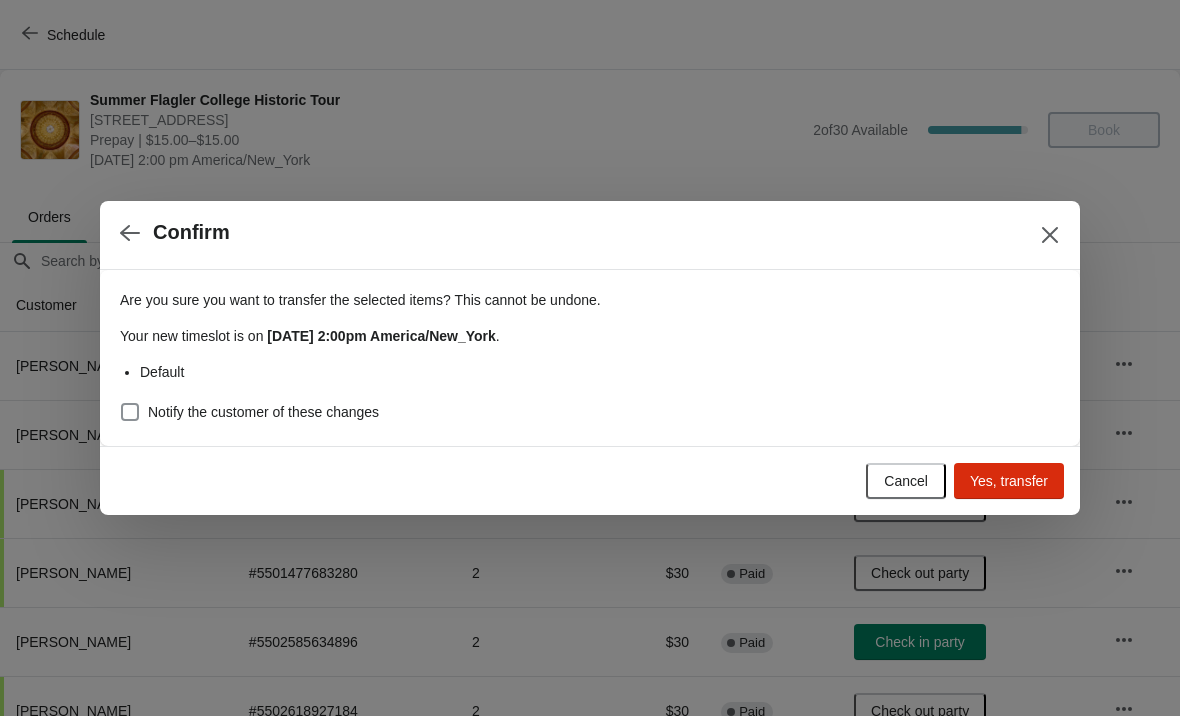 click on "Yes, transfer" at bounding box center [1009, 481] 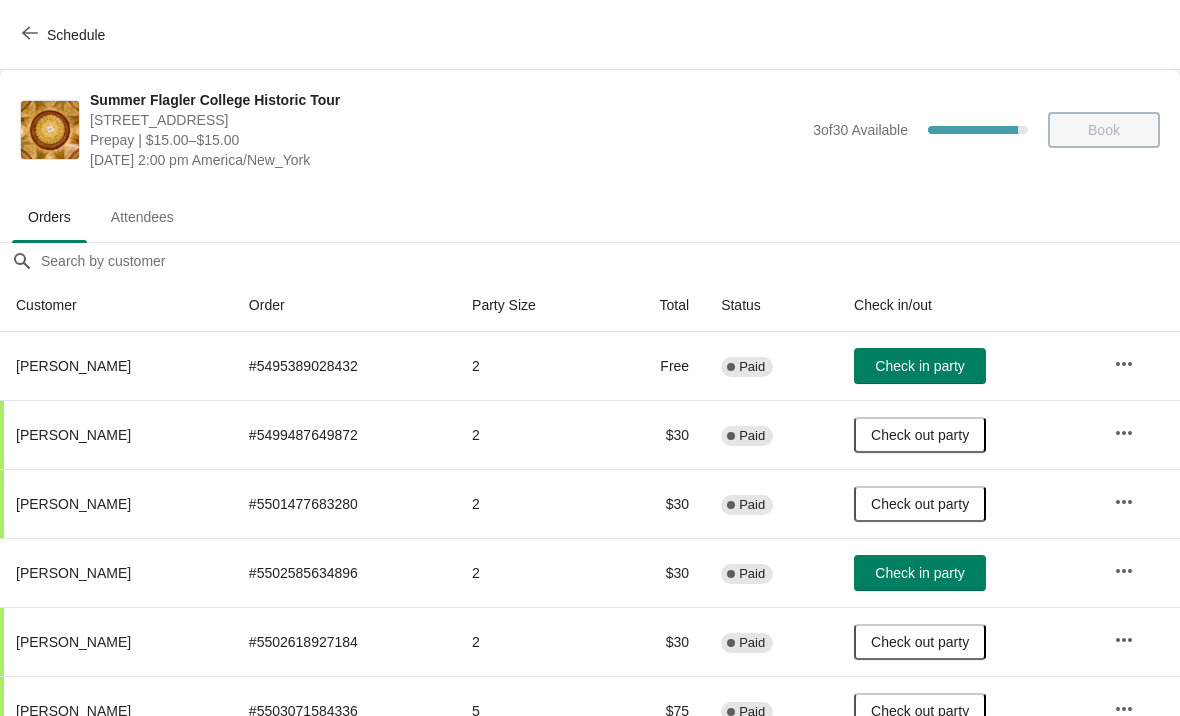 click on "Schedule" at bounding box center [65, 35] 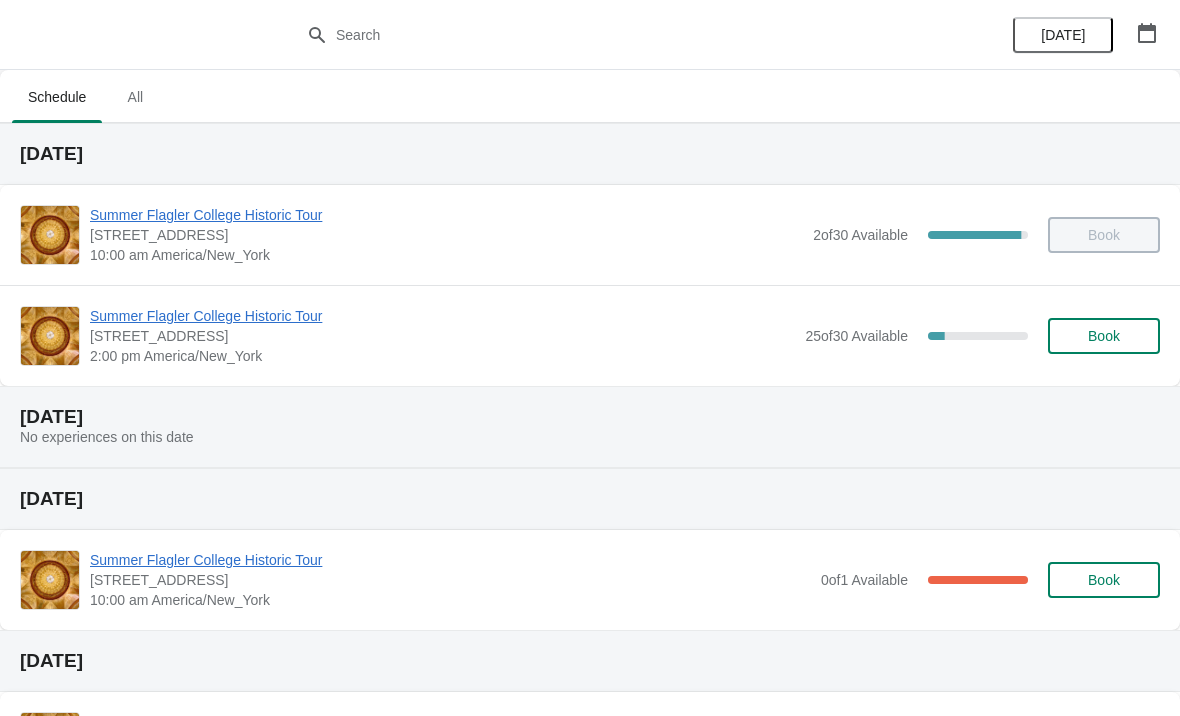 click on "Summer Flagler College Historic Tour" at bounding box center (442, 316) 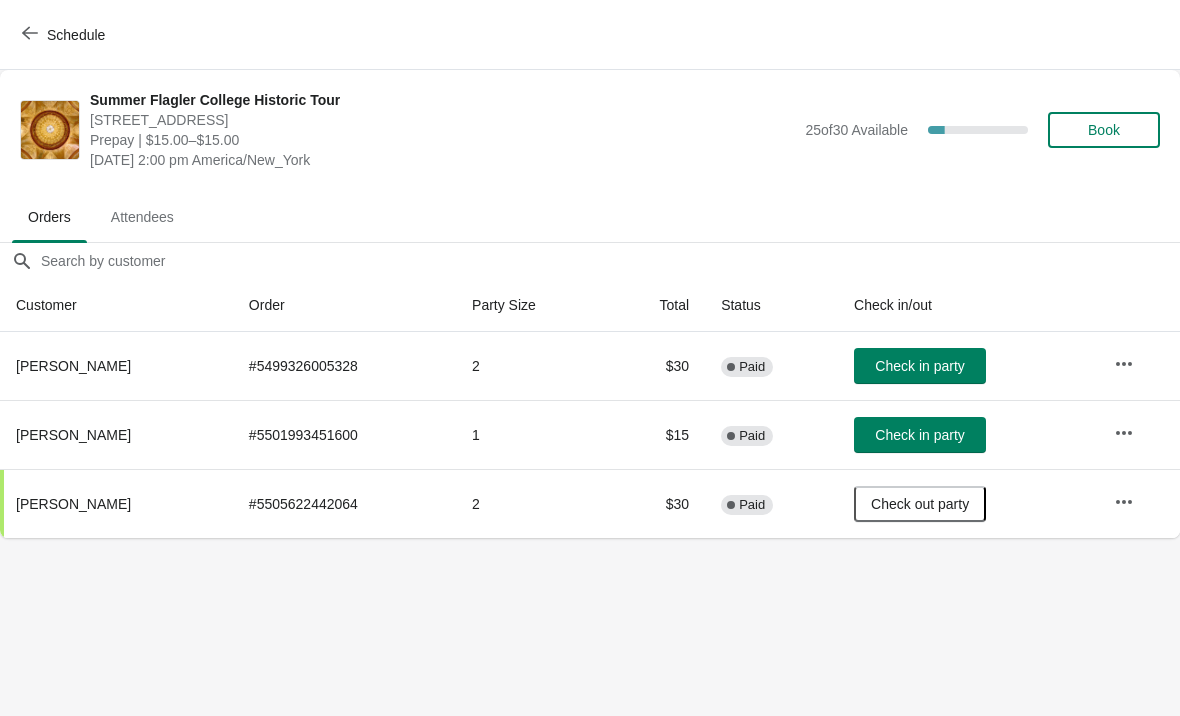 click on "Check in party" at bounding box center (919, 366) 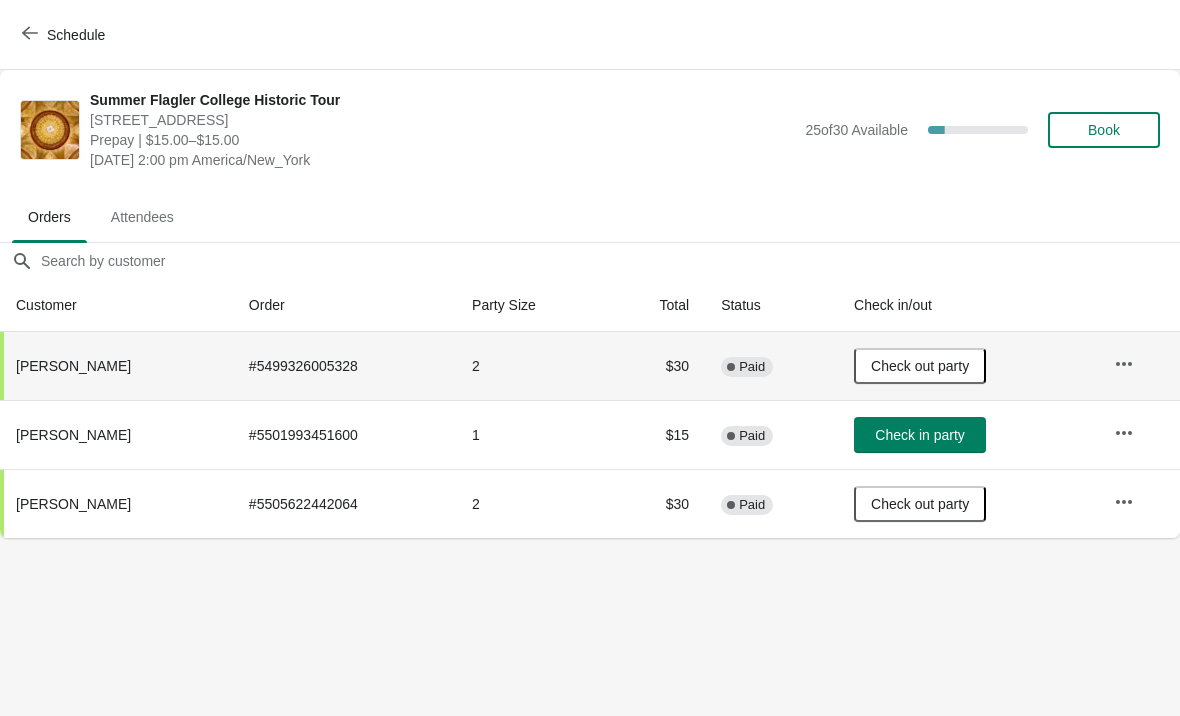 click on "Check in party" at bounding box center [919, 435] 